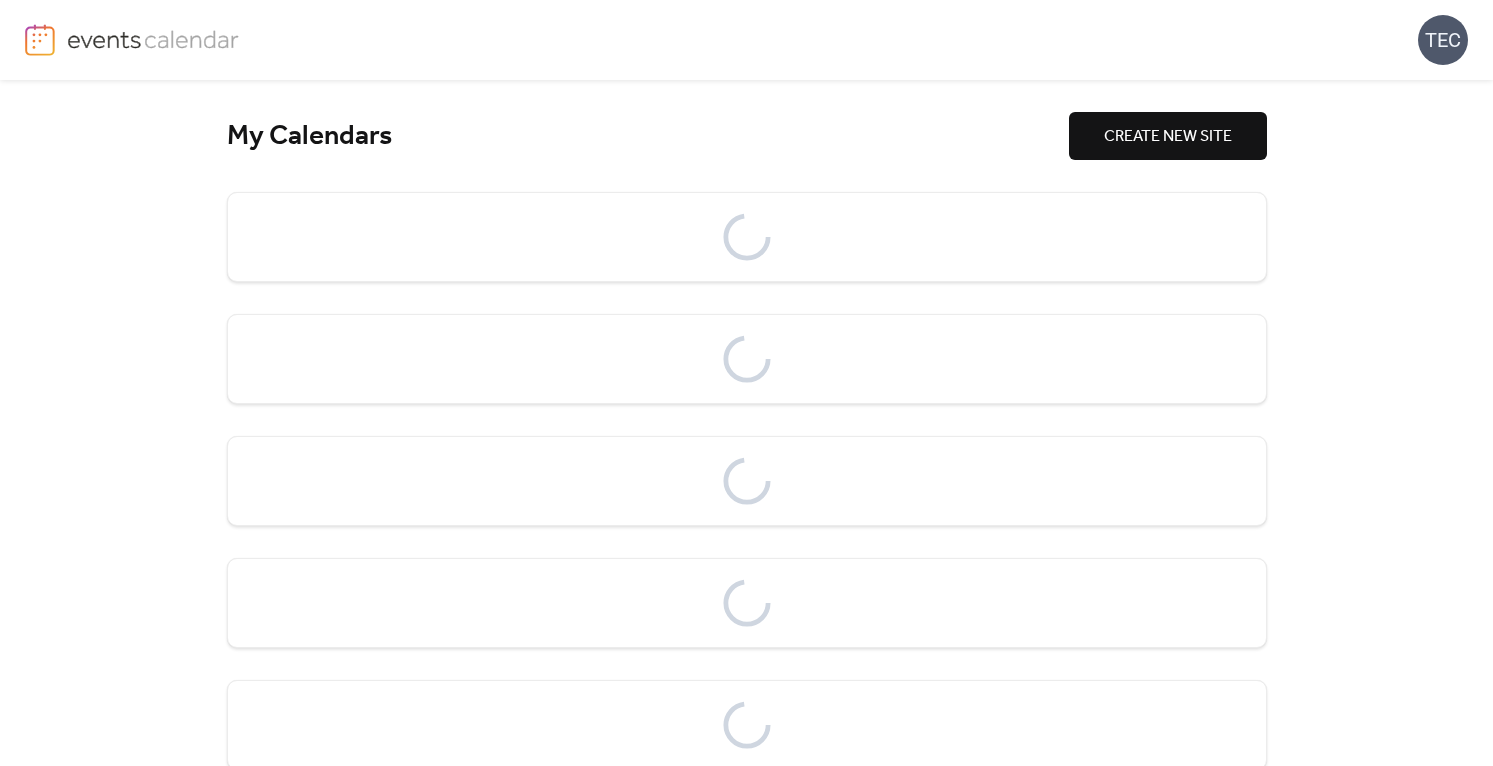 scroll, scrollTop: 0, scrollLeft: 0, axis: both 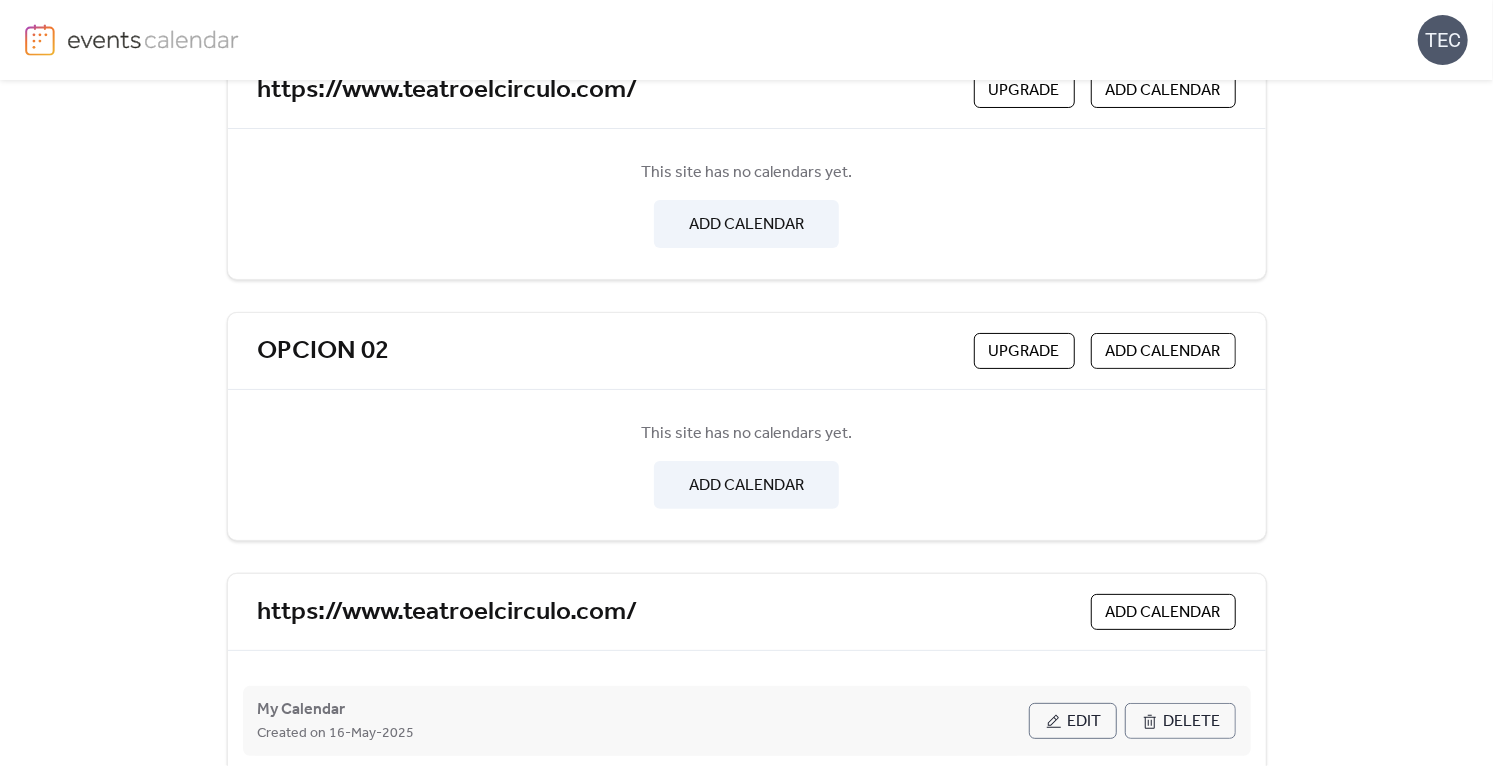 click on "Edit" at bounding box center [1085, 722] 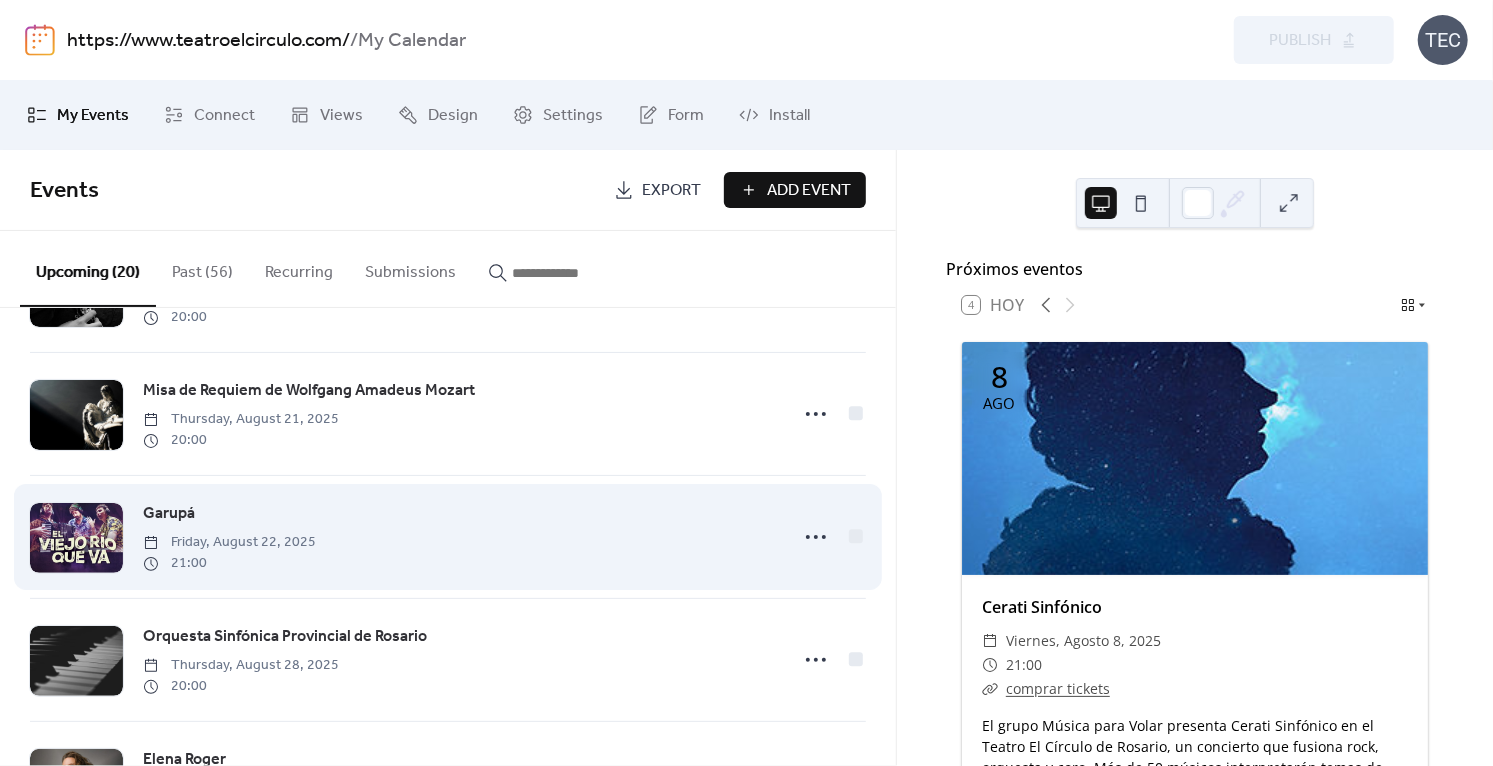 scroll, scrollTop: 566, scrollLeft: 0, axis: vertical 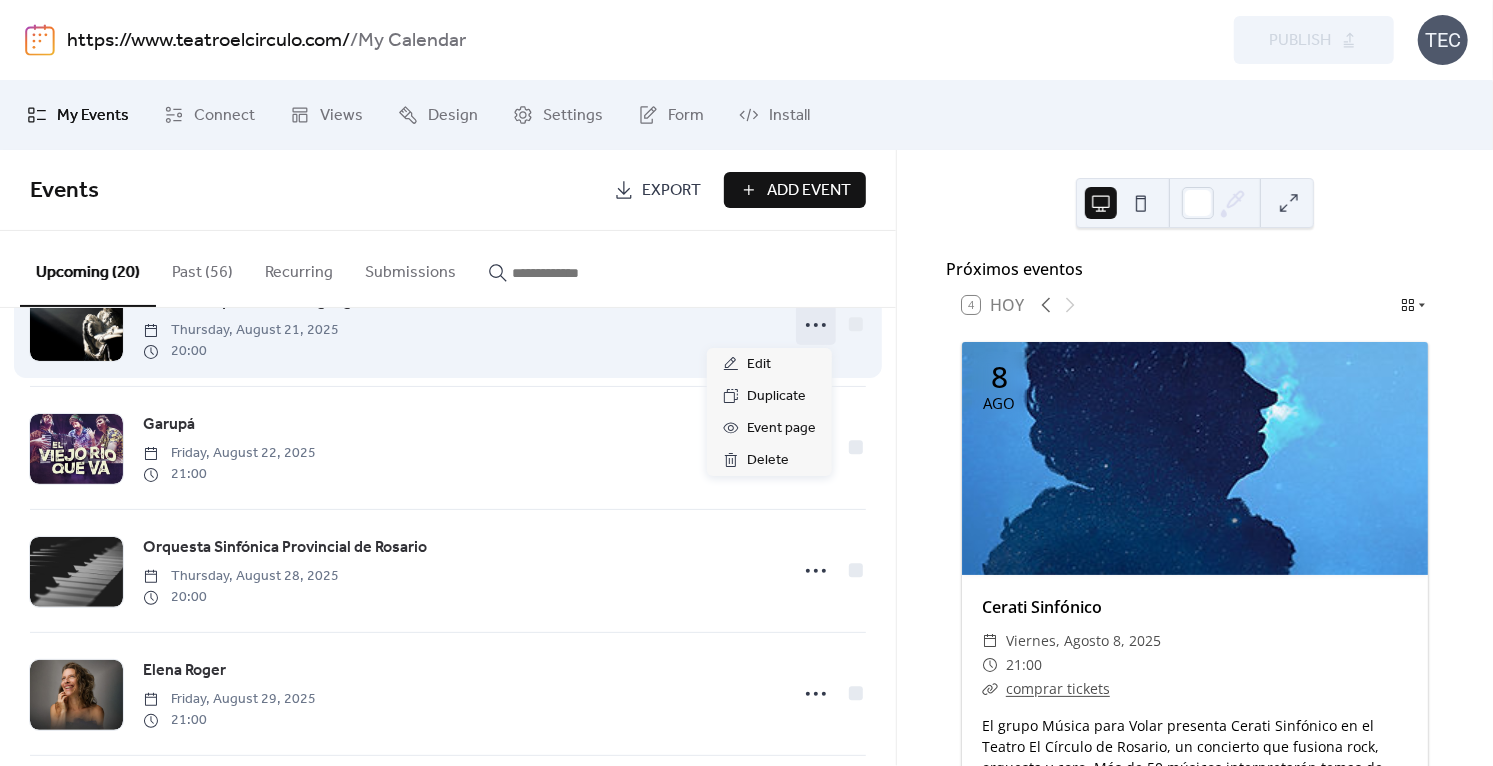 click 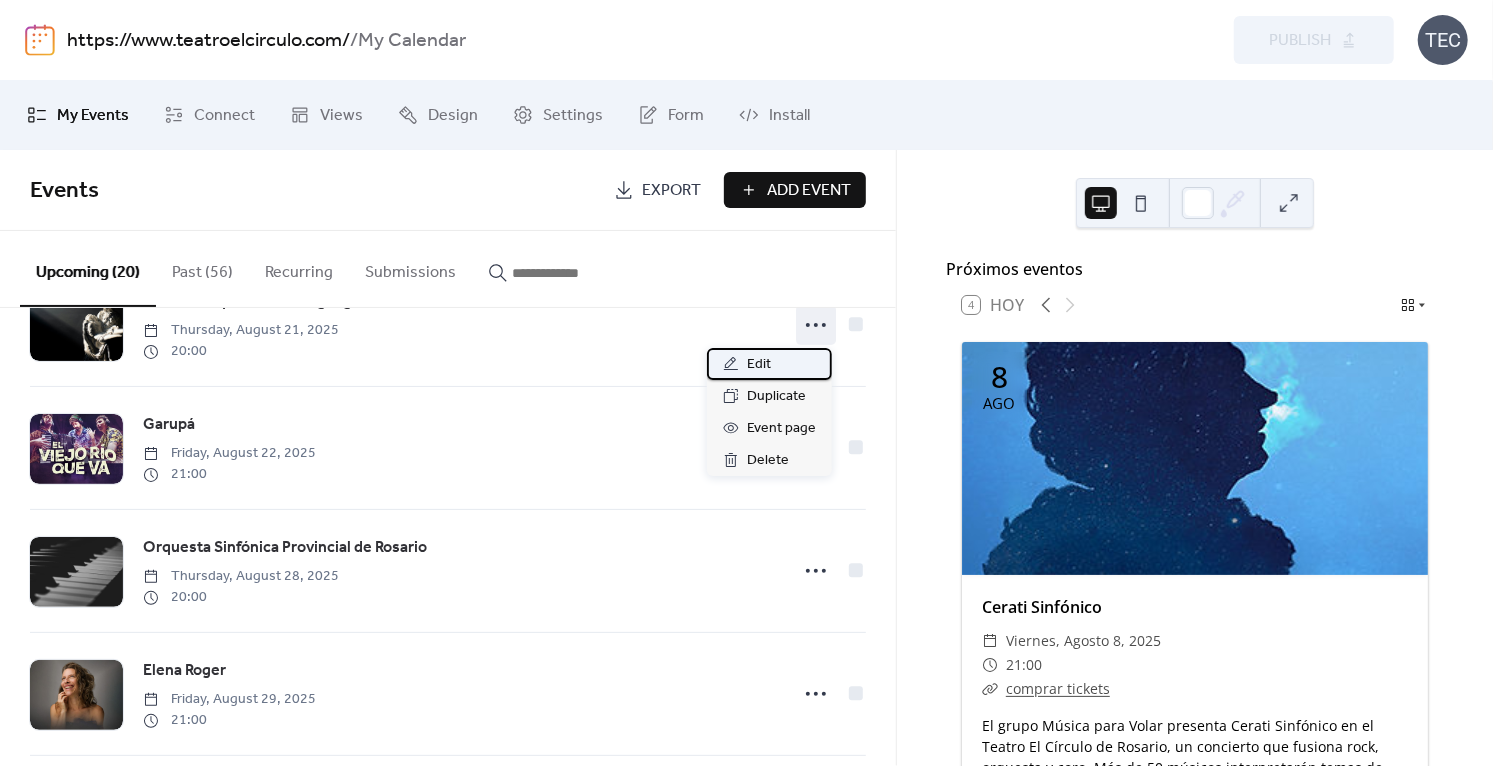 click on "Edit" at bounding box center [769, 364] 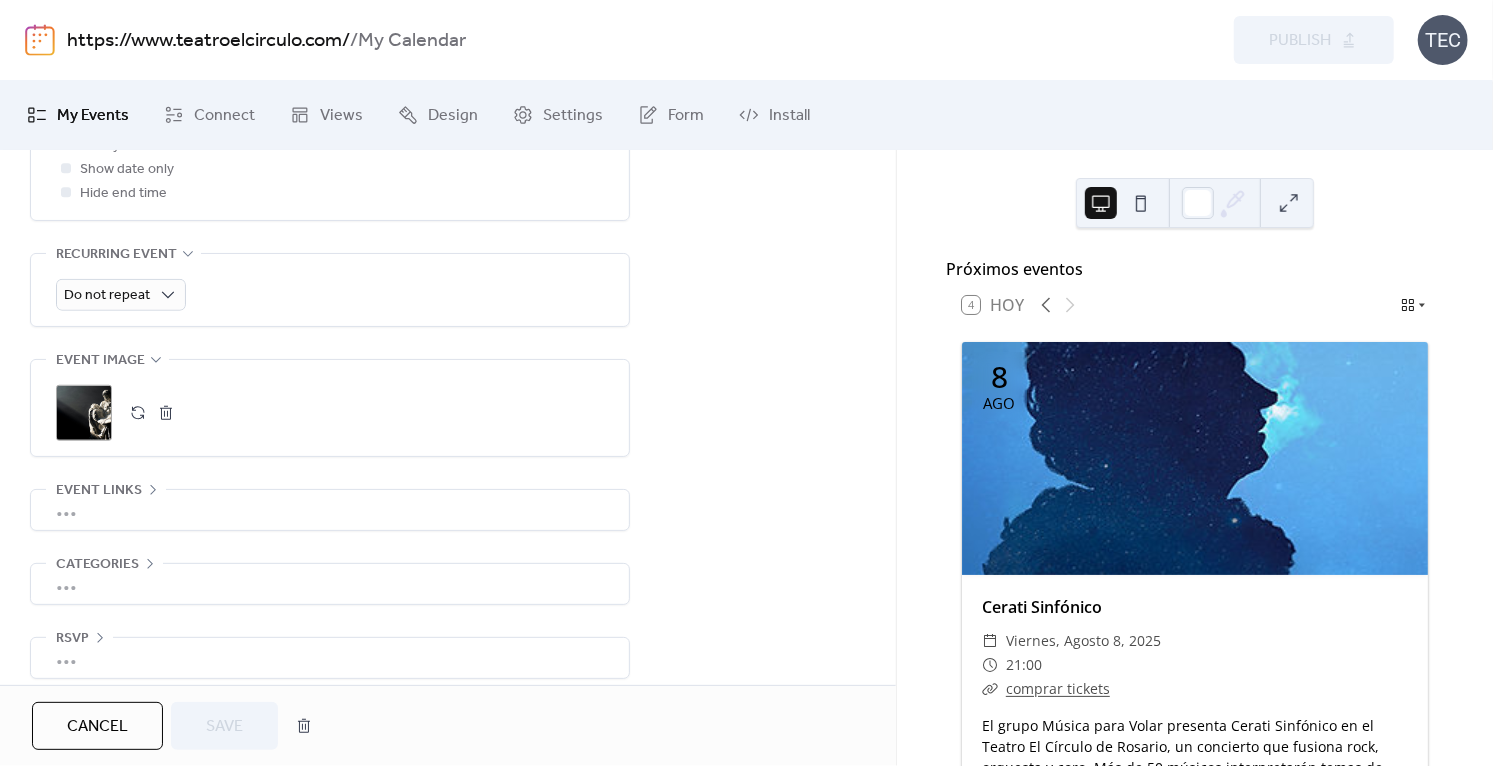 scroll, scrollTop: 788, scrollLeft: 0, axis: vertical 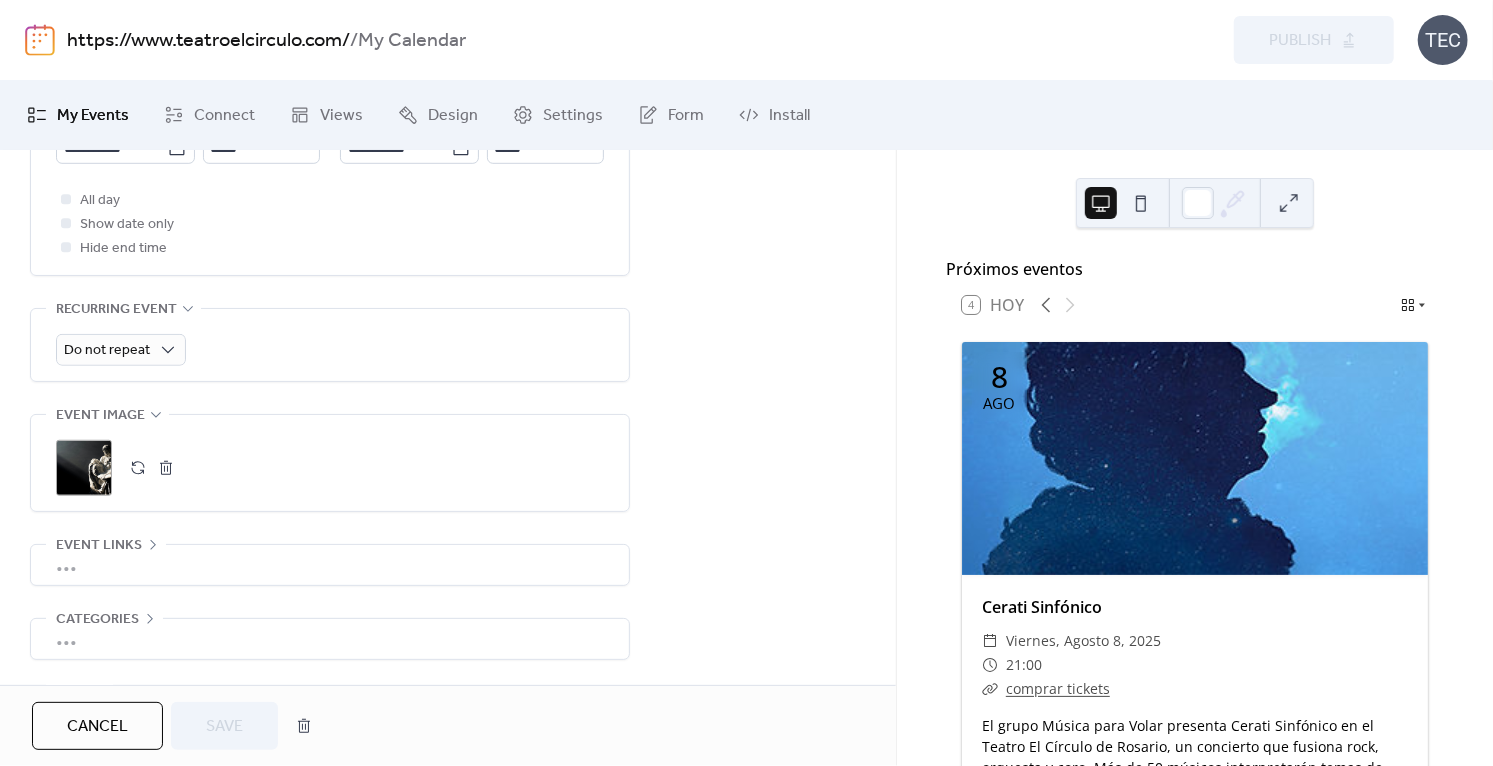 click on "•••" at bounding box center [330, 565] 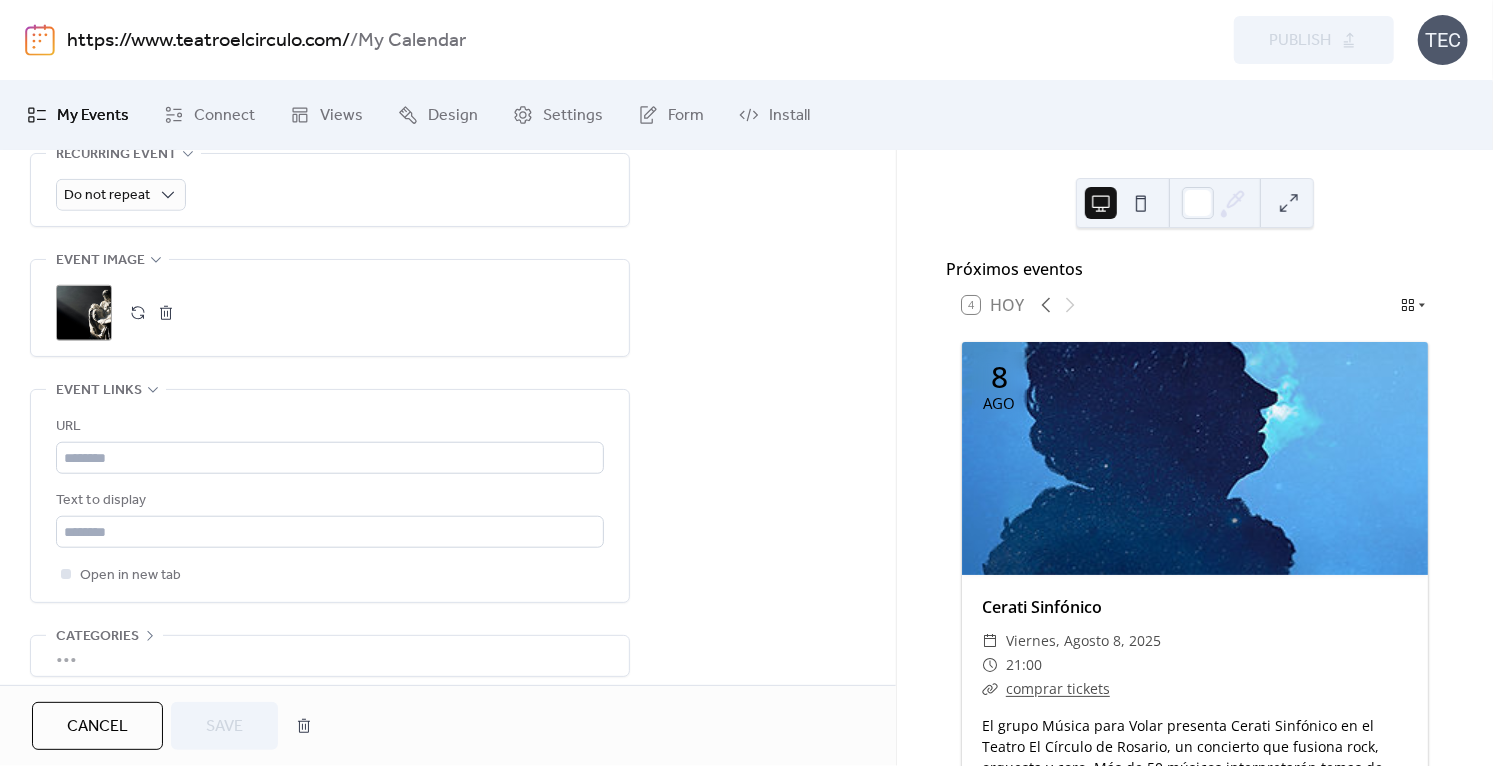 scroll, scrollTop: 980, scrollLeft: 0, axis: vertical 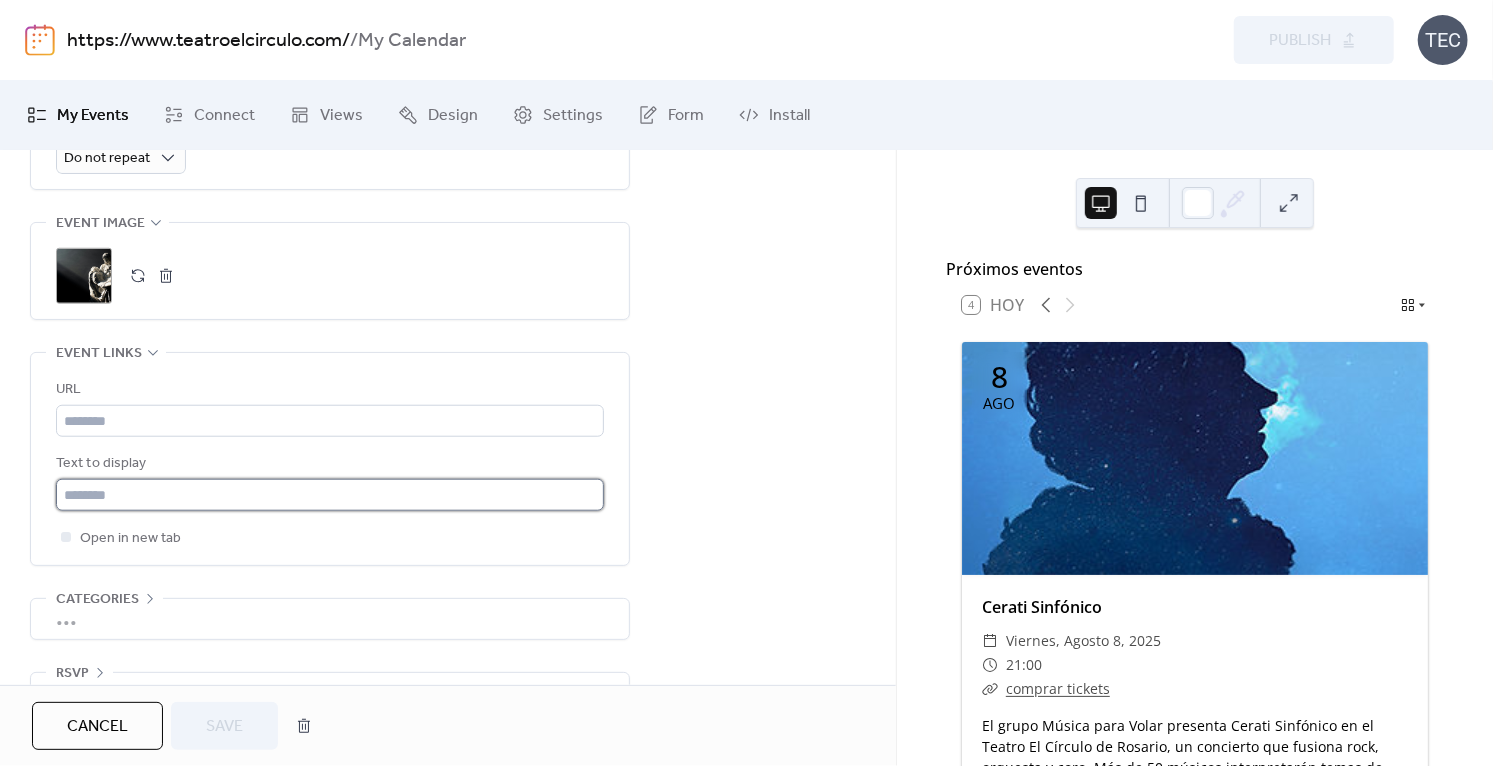 click at bounding box center [330, 495] 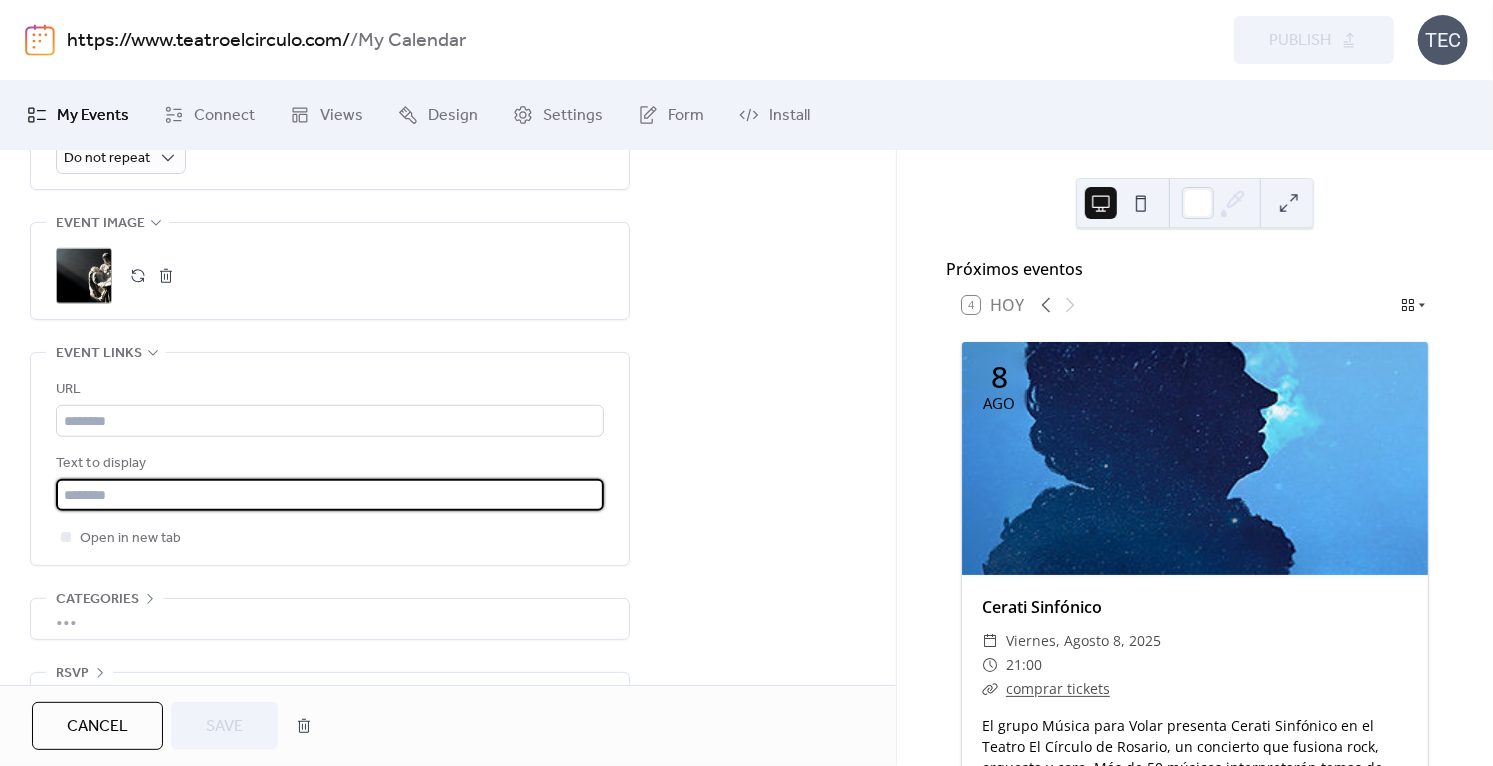 type on "*" 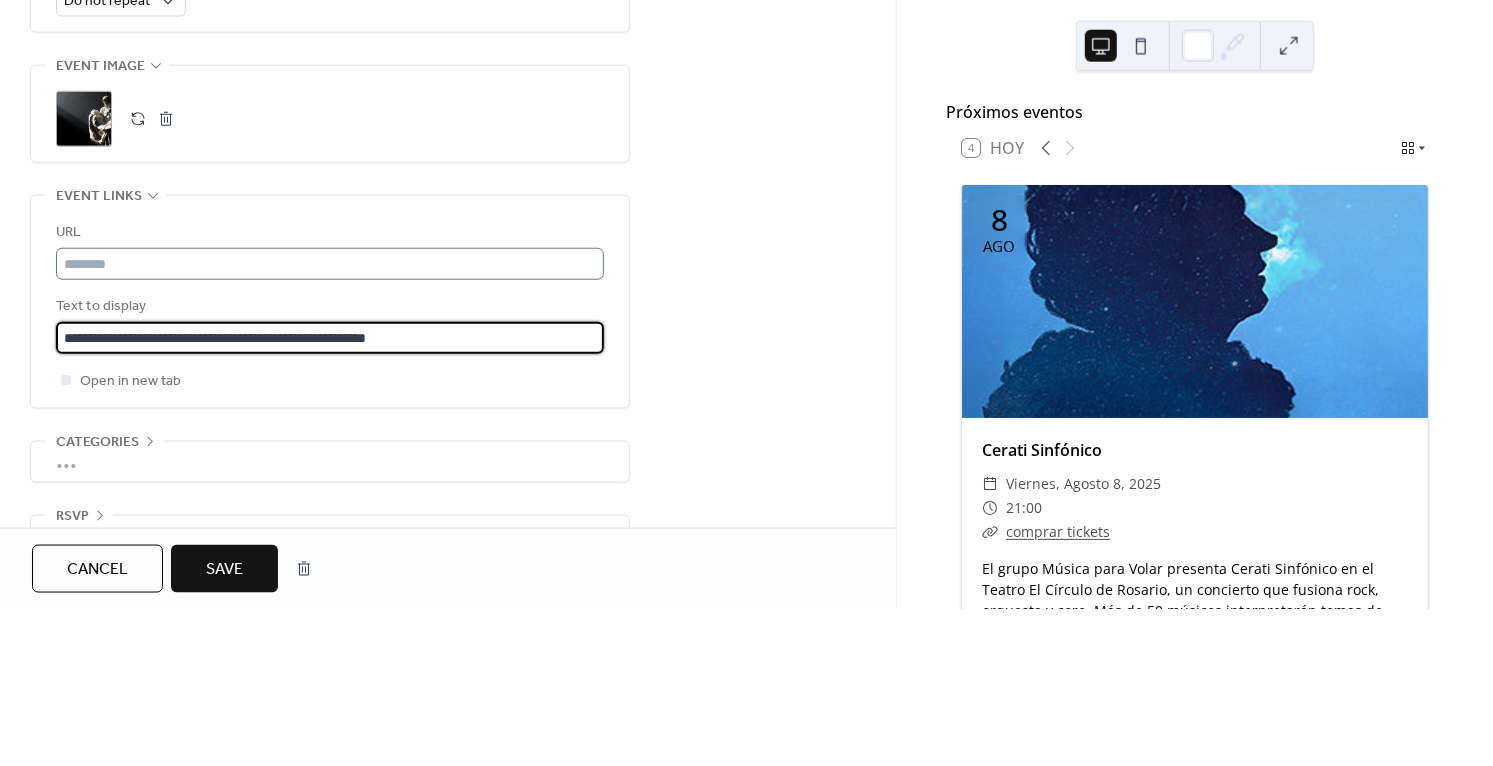 type on "**********" 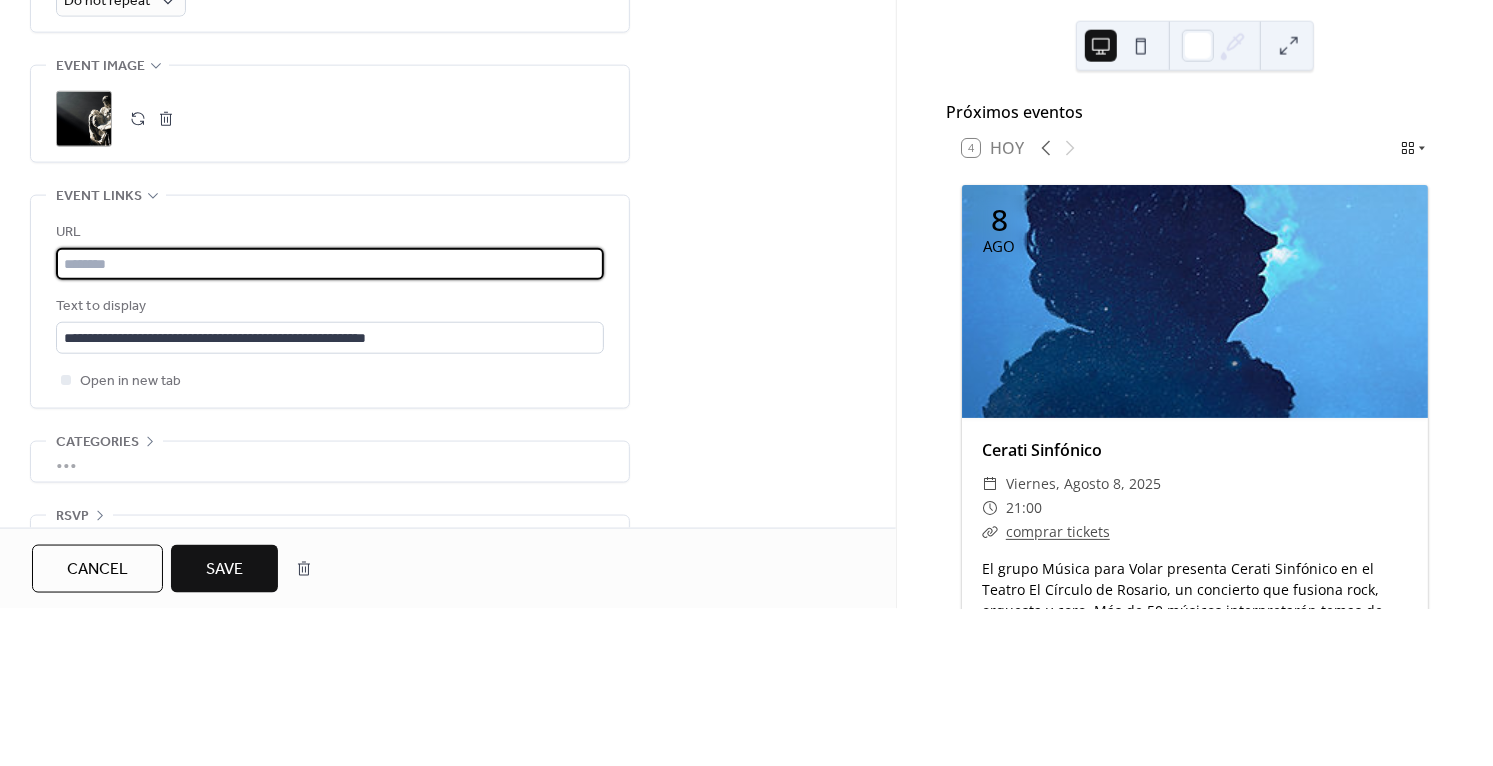 click on "**********" at bounding box center (330, -3) 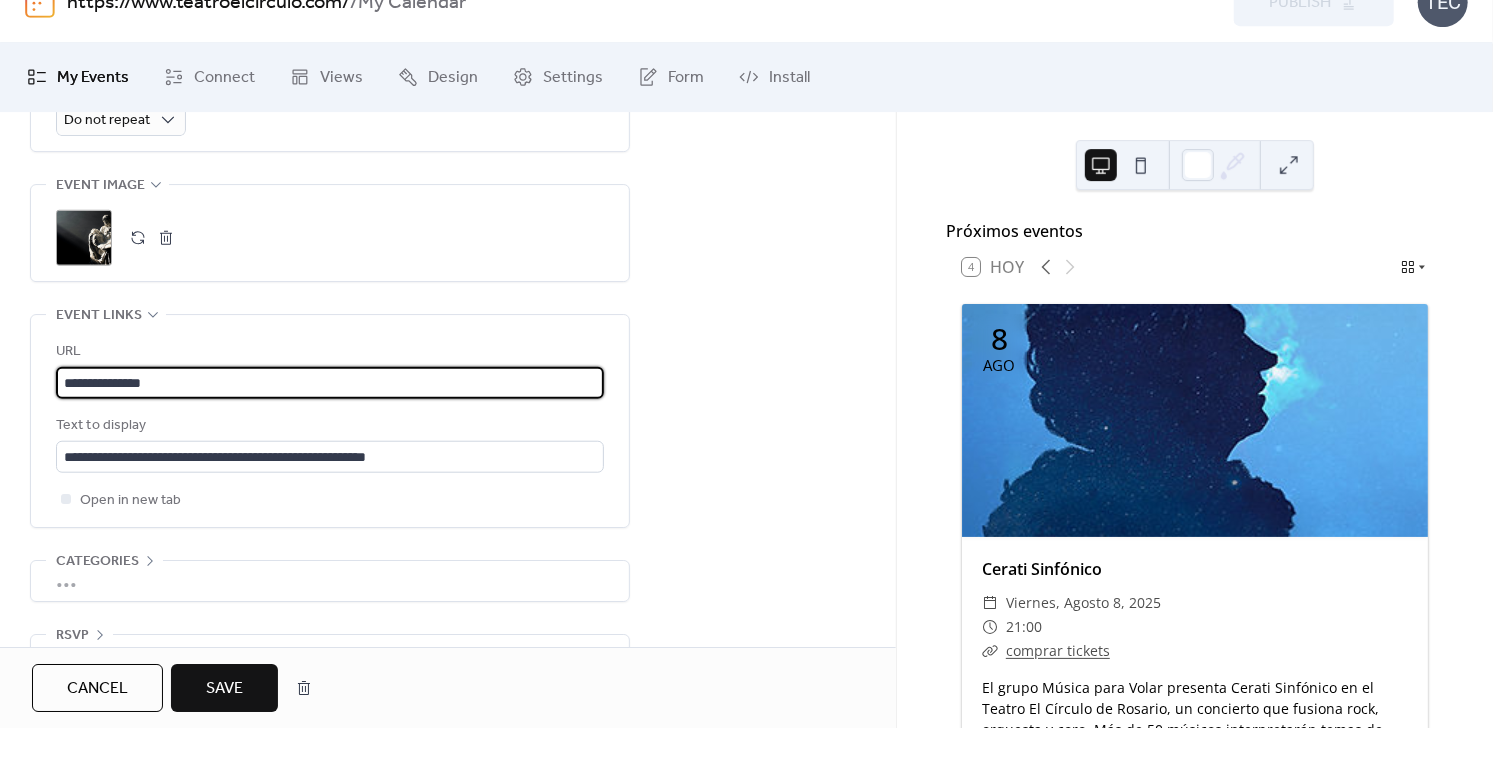 type on "**********" 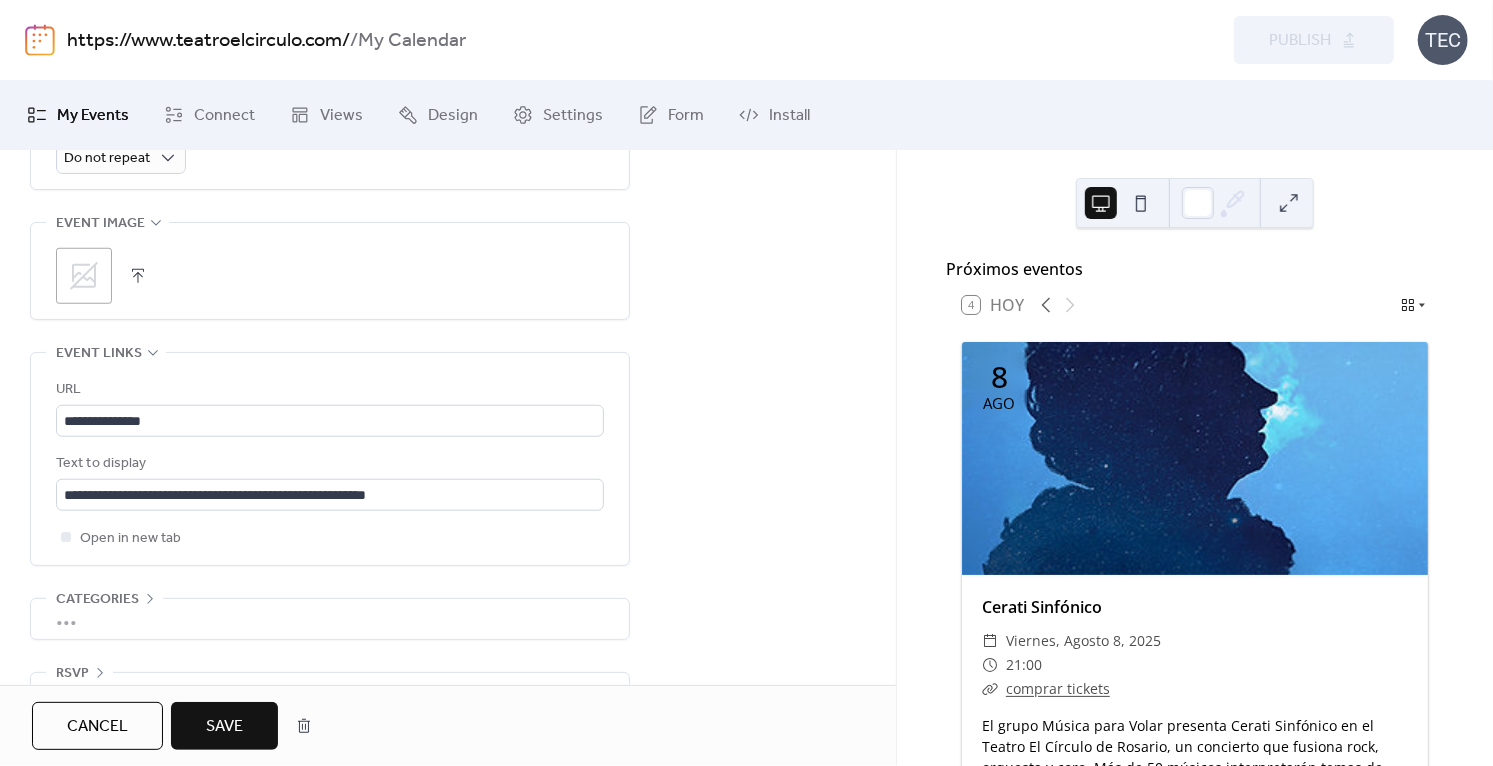 click 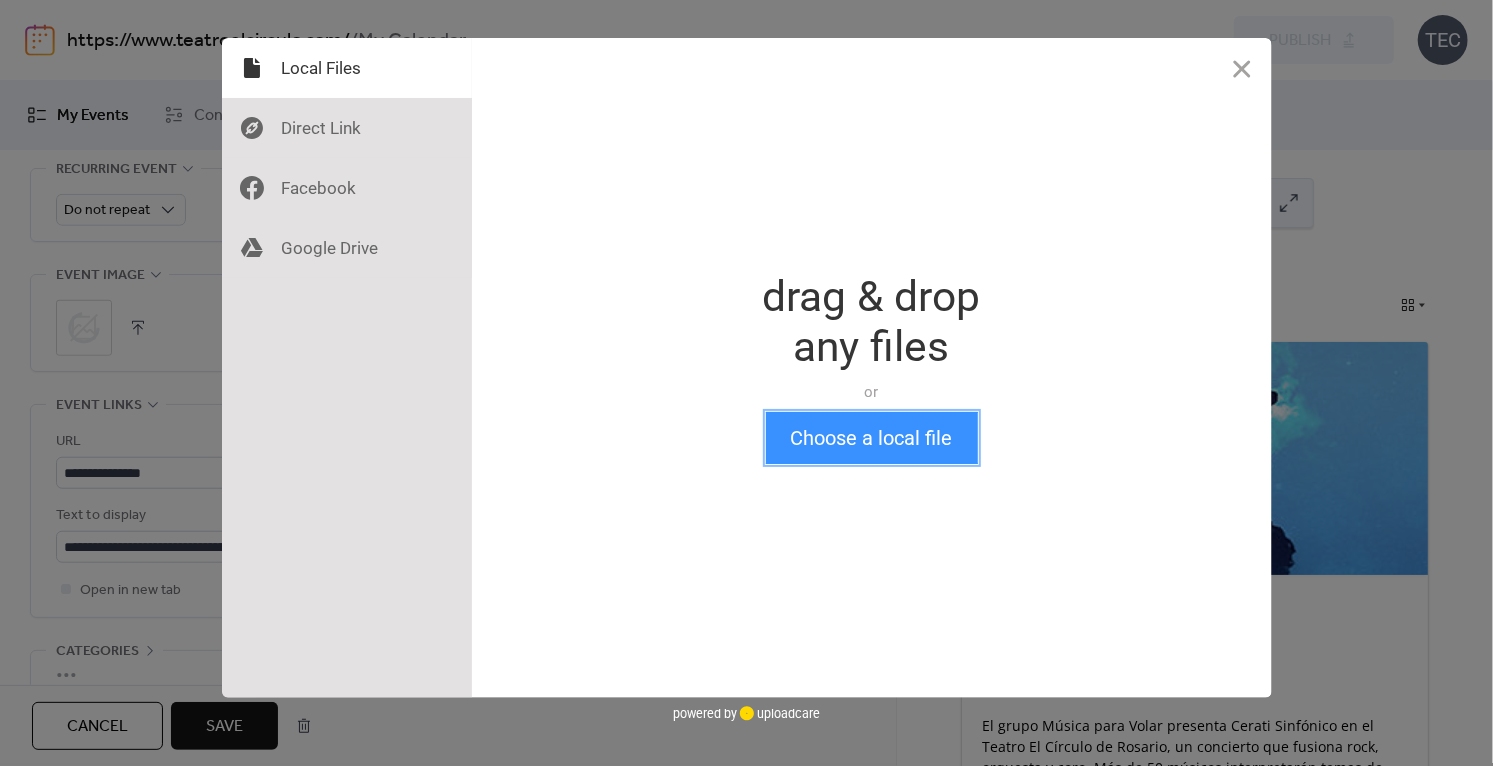 click on "Choose a local file" at bounding box center [872, 438] 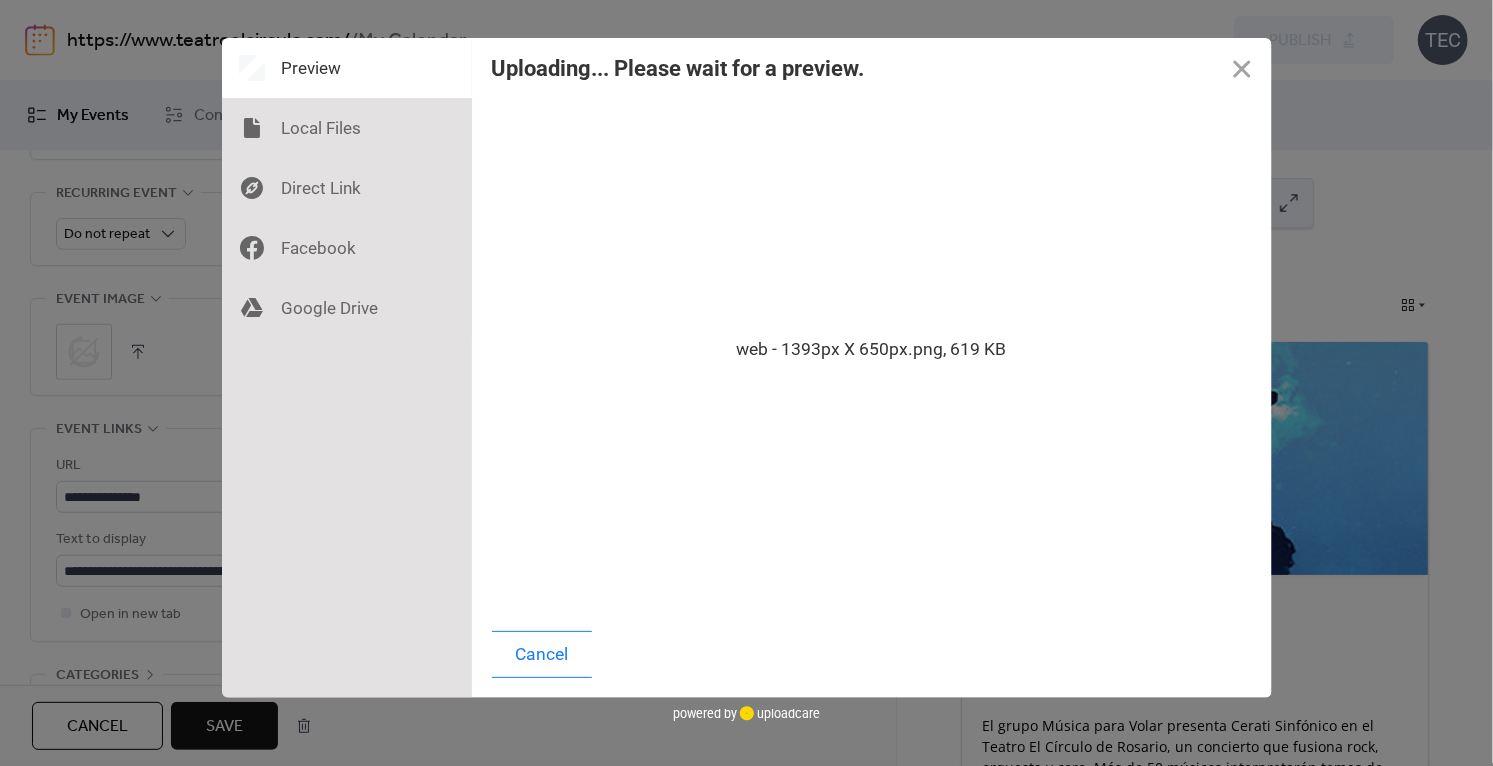 scroll, scrollTop: 928, scrollLeft: 0, axis: vertical 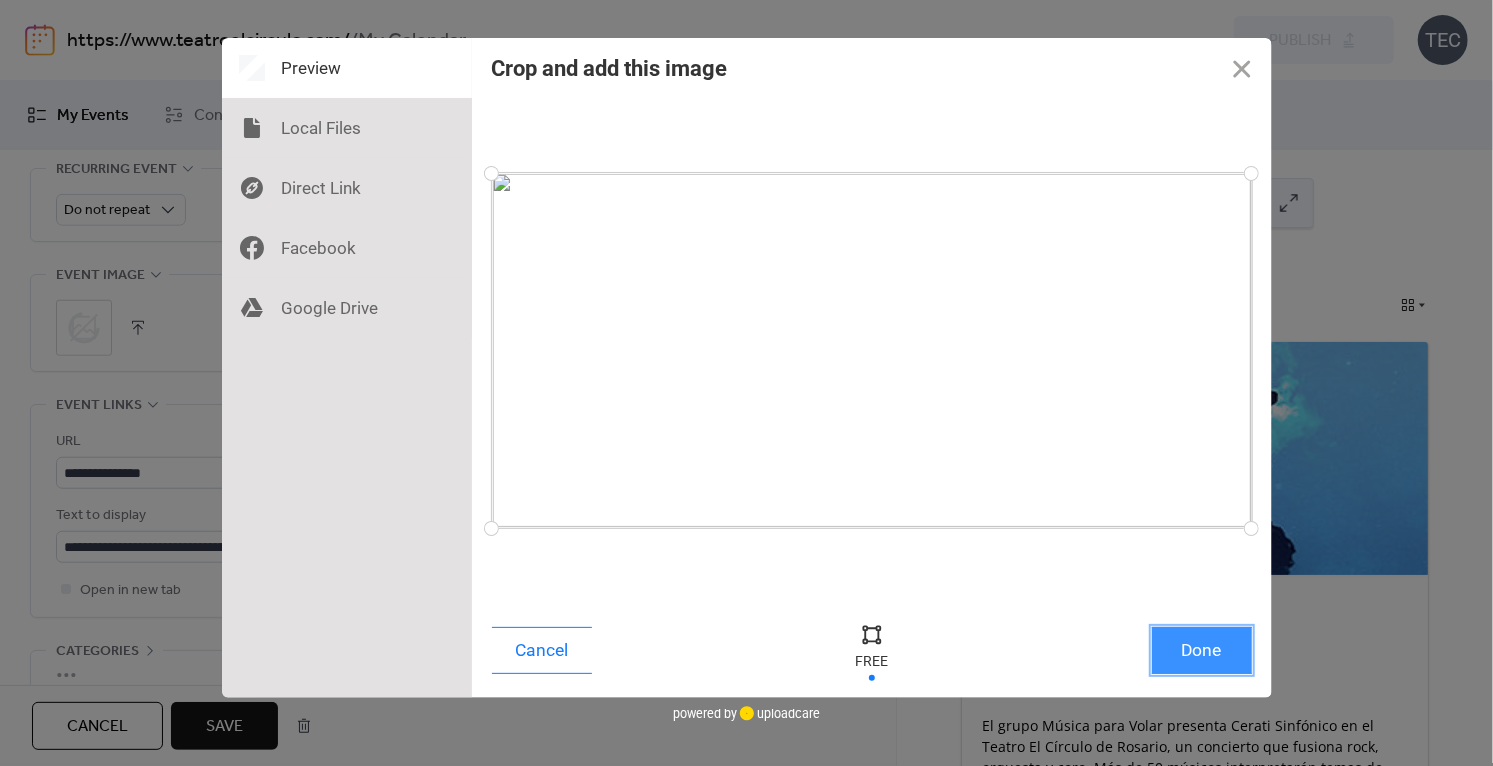 click on "Done" at bounding box center [1202, 650] 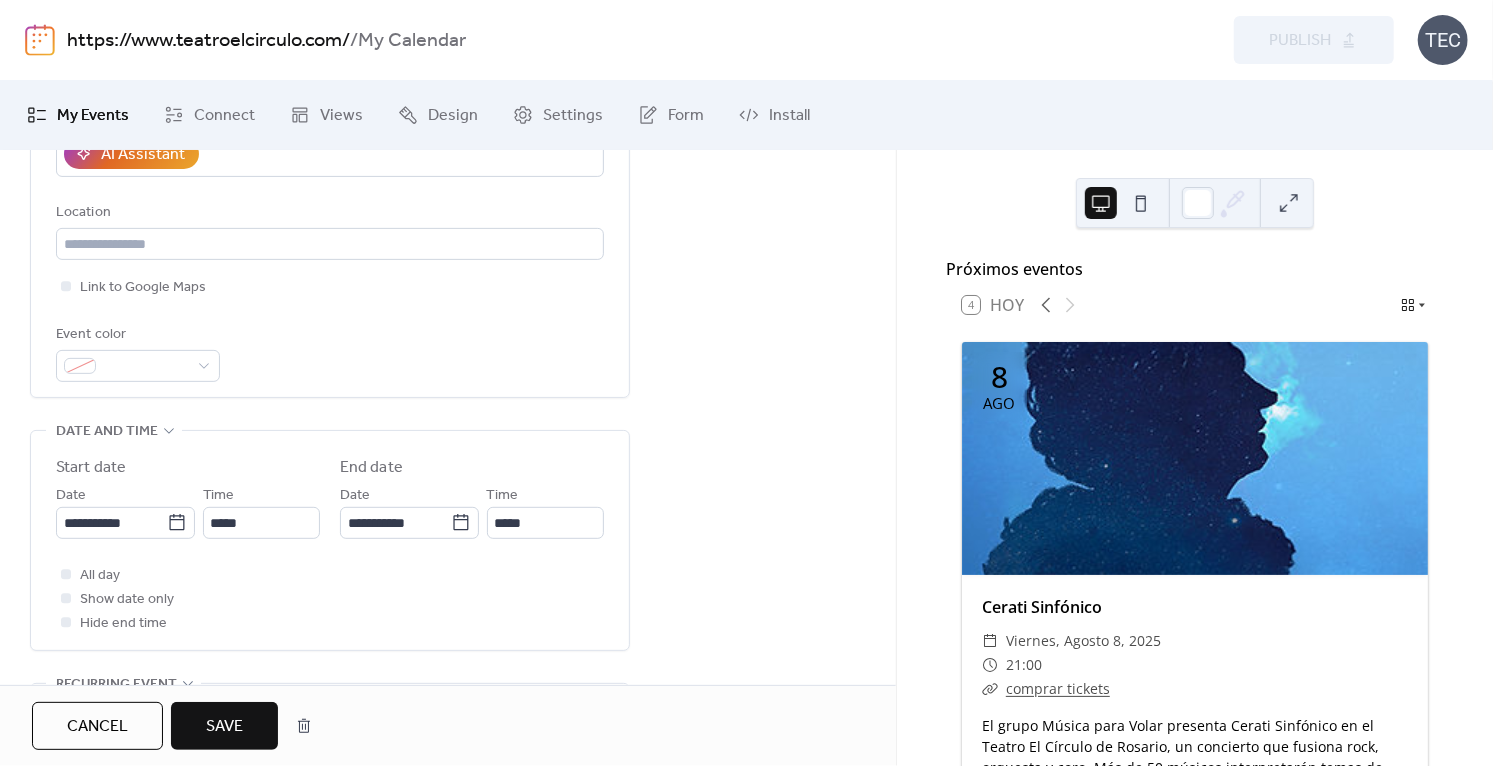 scroll, scrollTop: 1024, scrollLeft: 0, axis: vertical 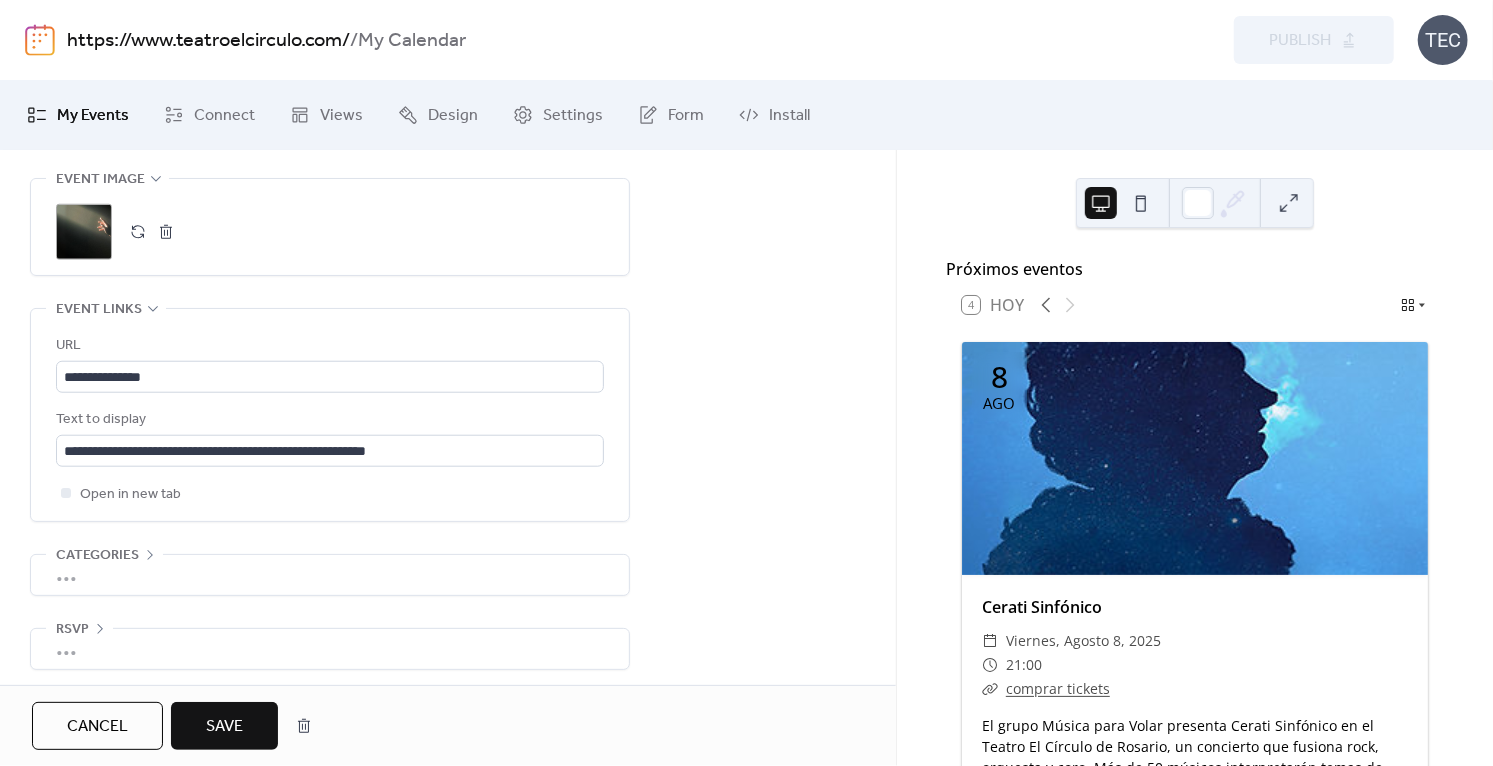 click on "Save" at bounding box center (224, 726) 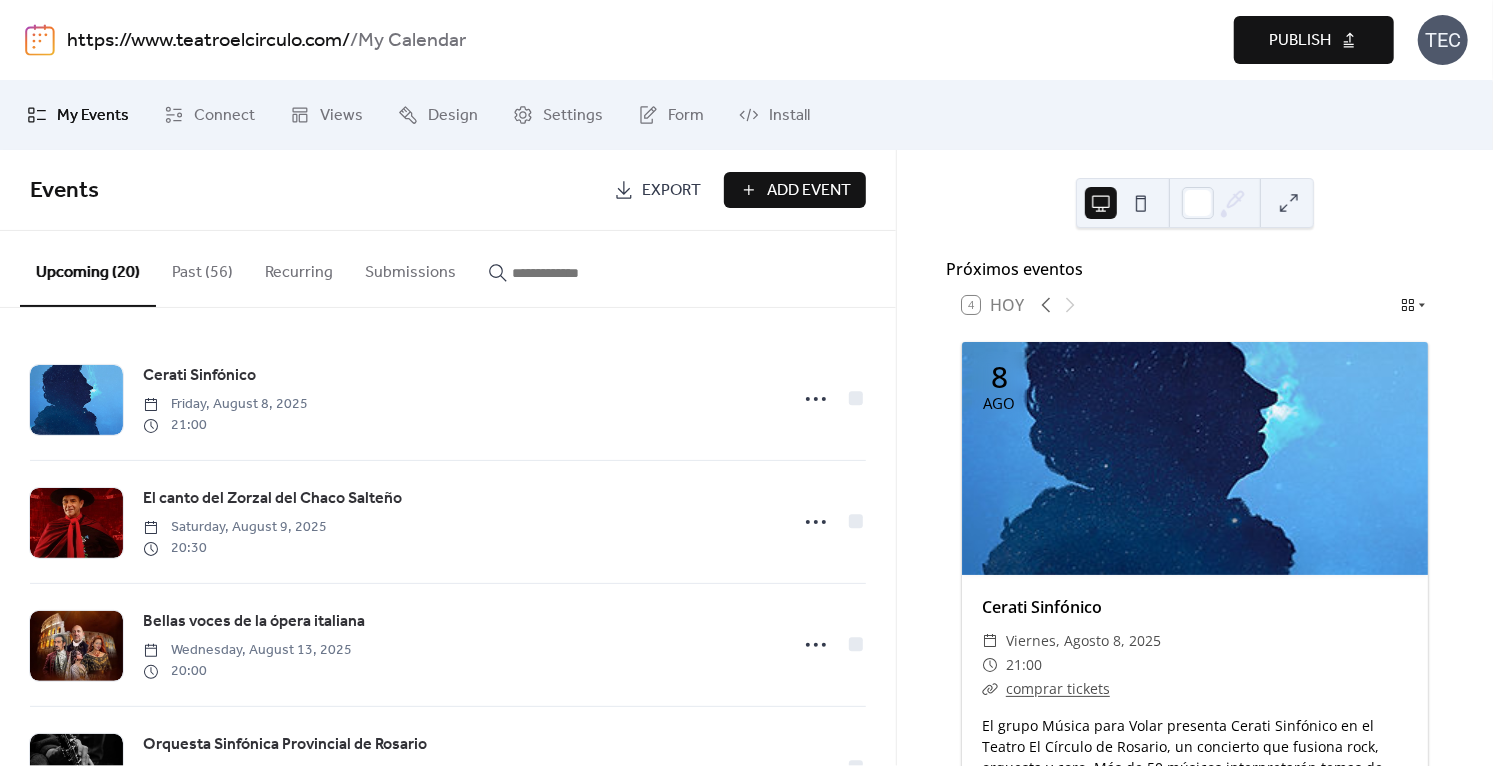 click on "Publish" at bounding box center [1314, 40] 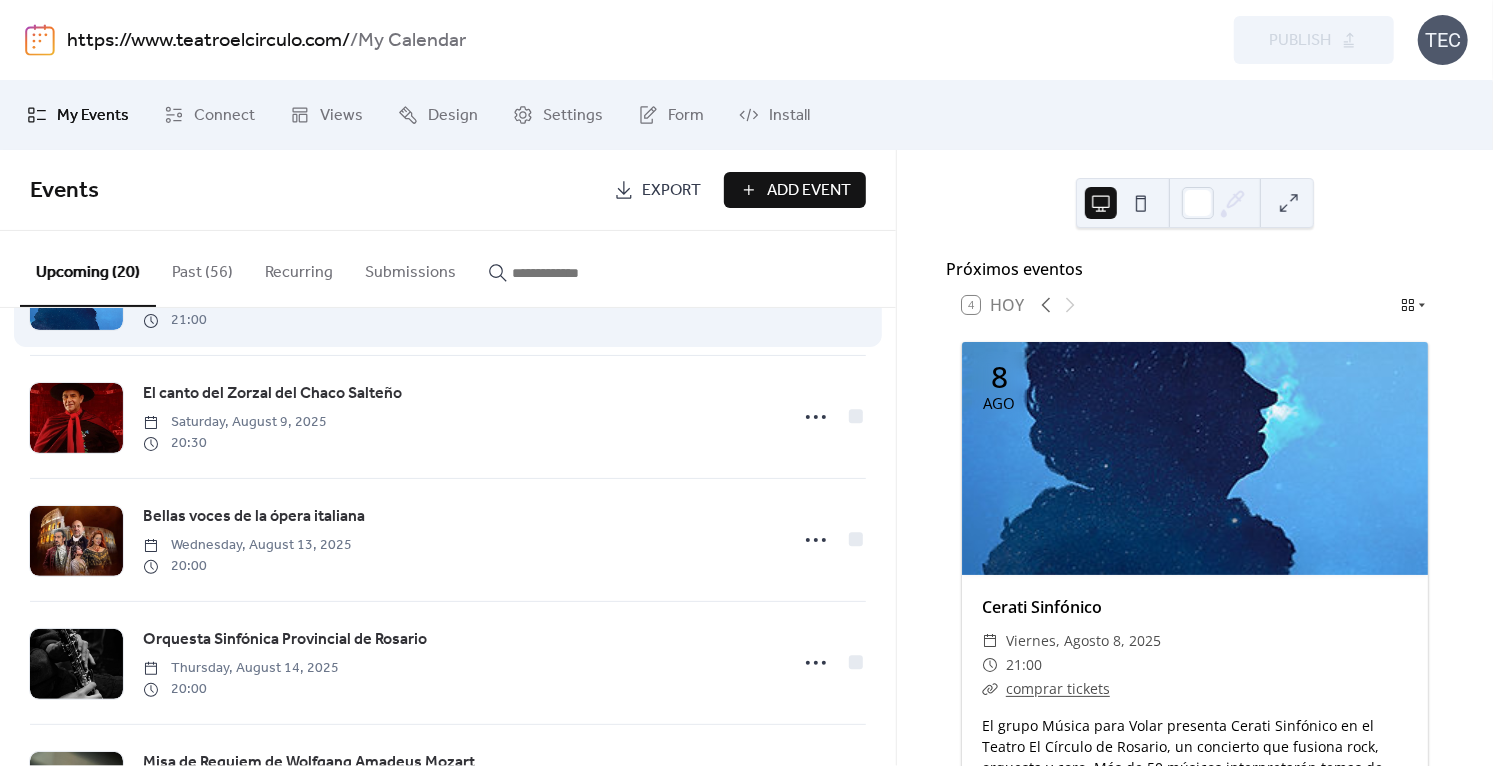 scroll, scrollTop: 128, scrollLeft: 0, axis: vertical 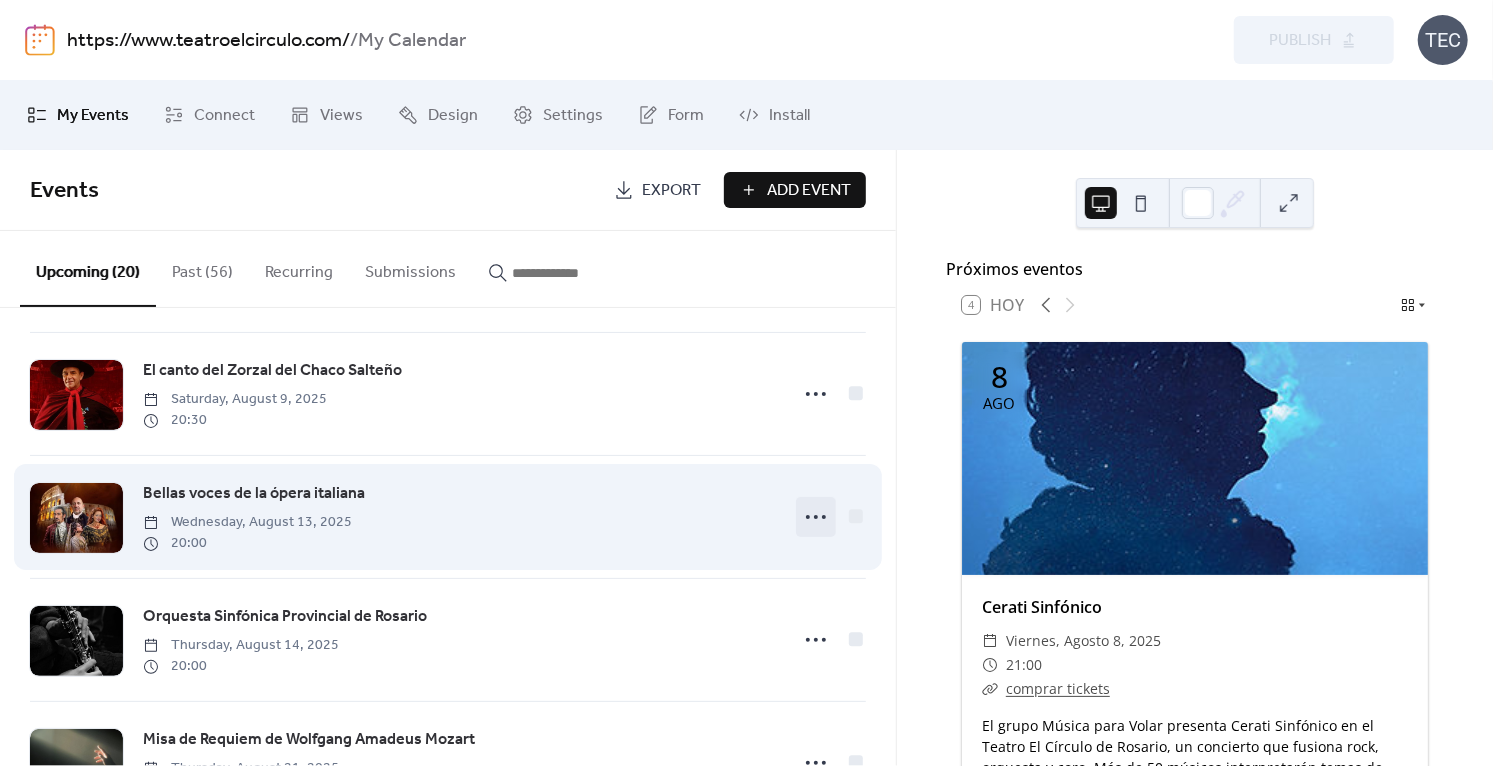 click 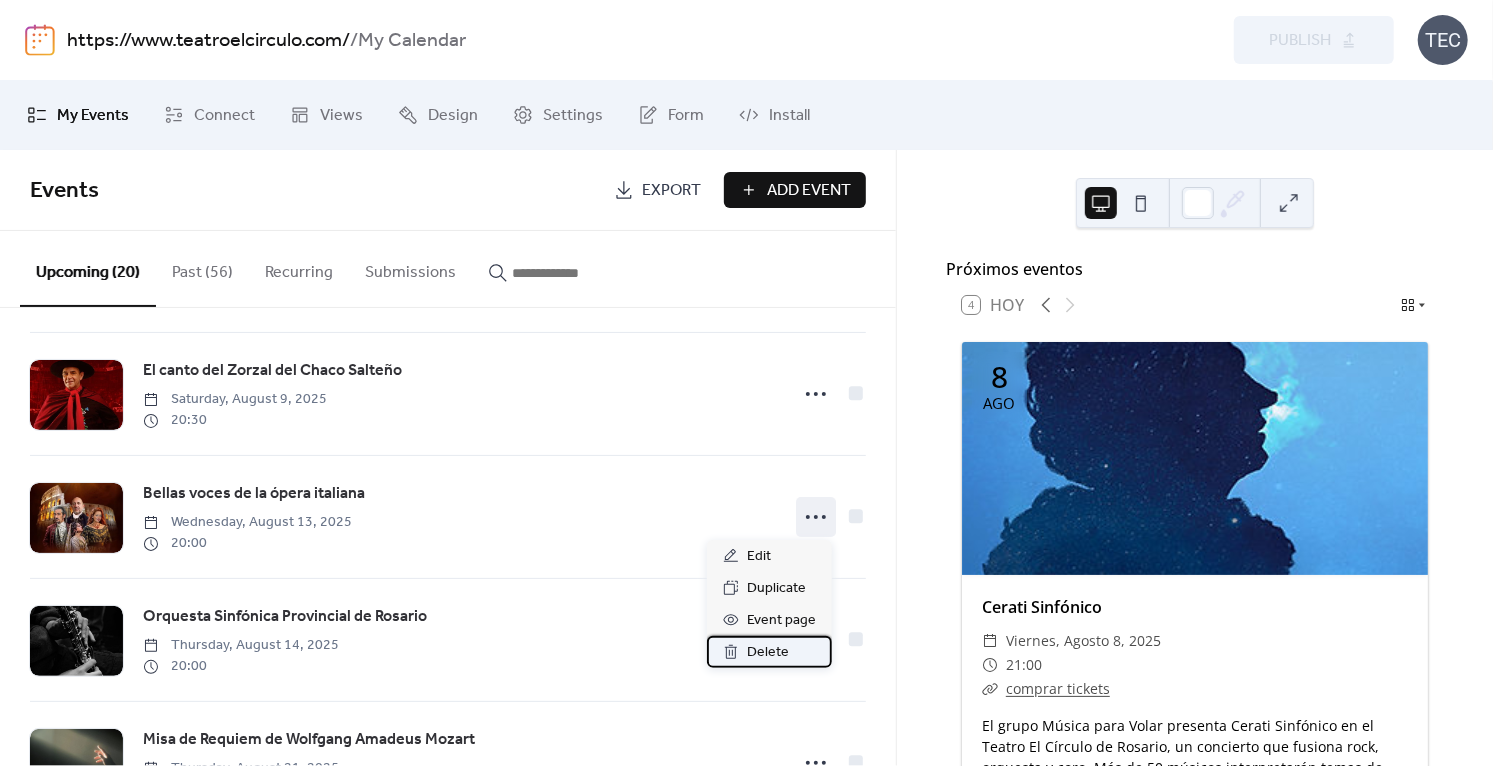 click on "Delete" at bounding box center [768, 653] 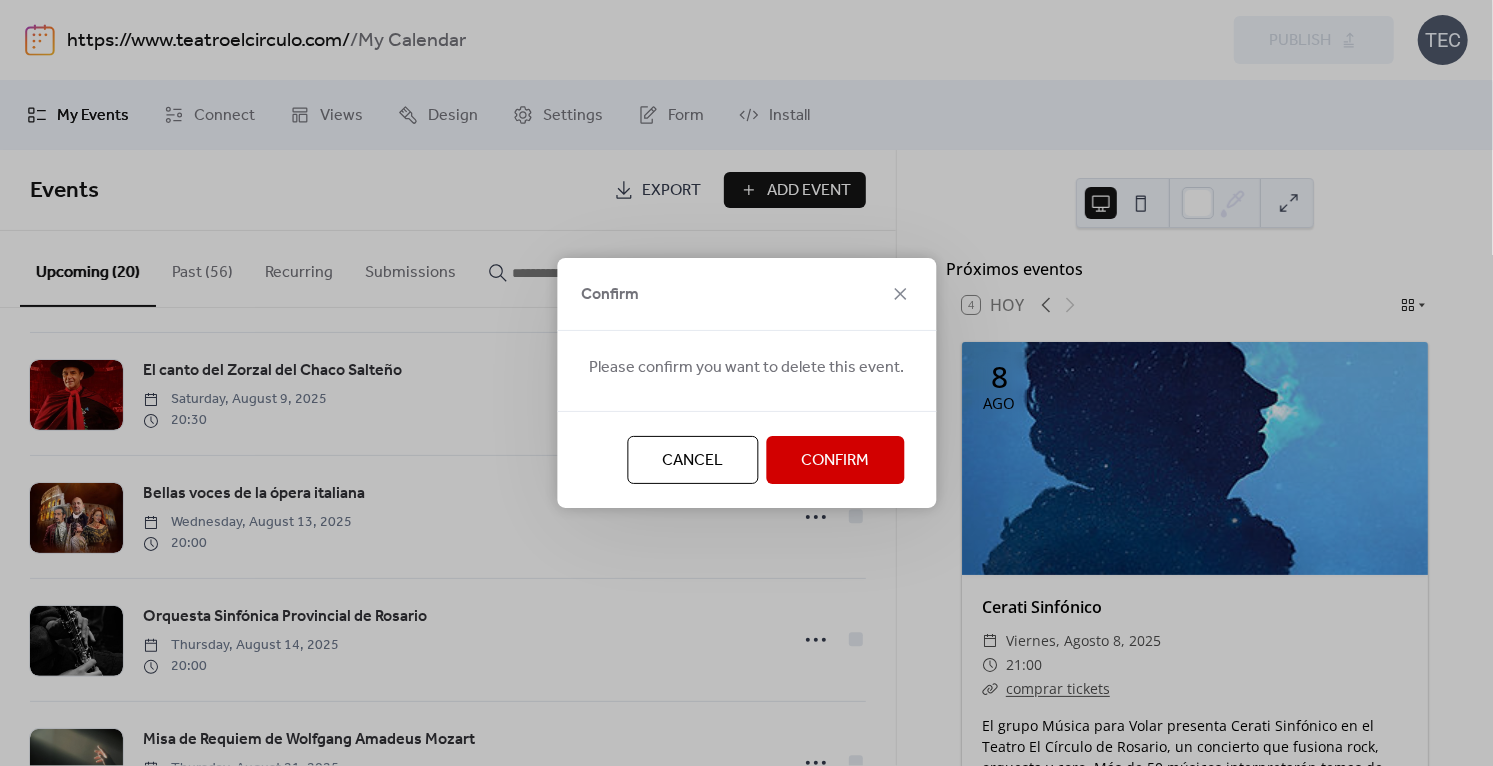 click on "Confirm" at bounding box center (835, 461) 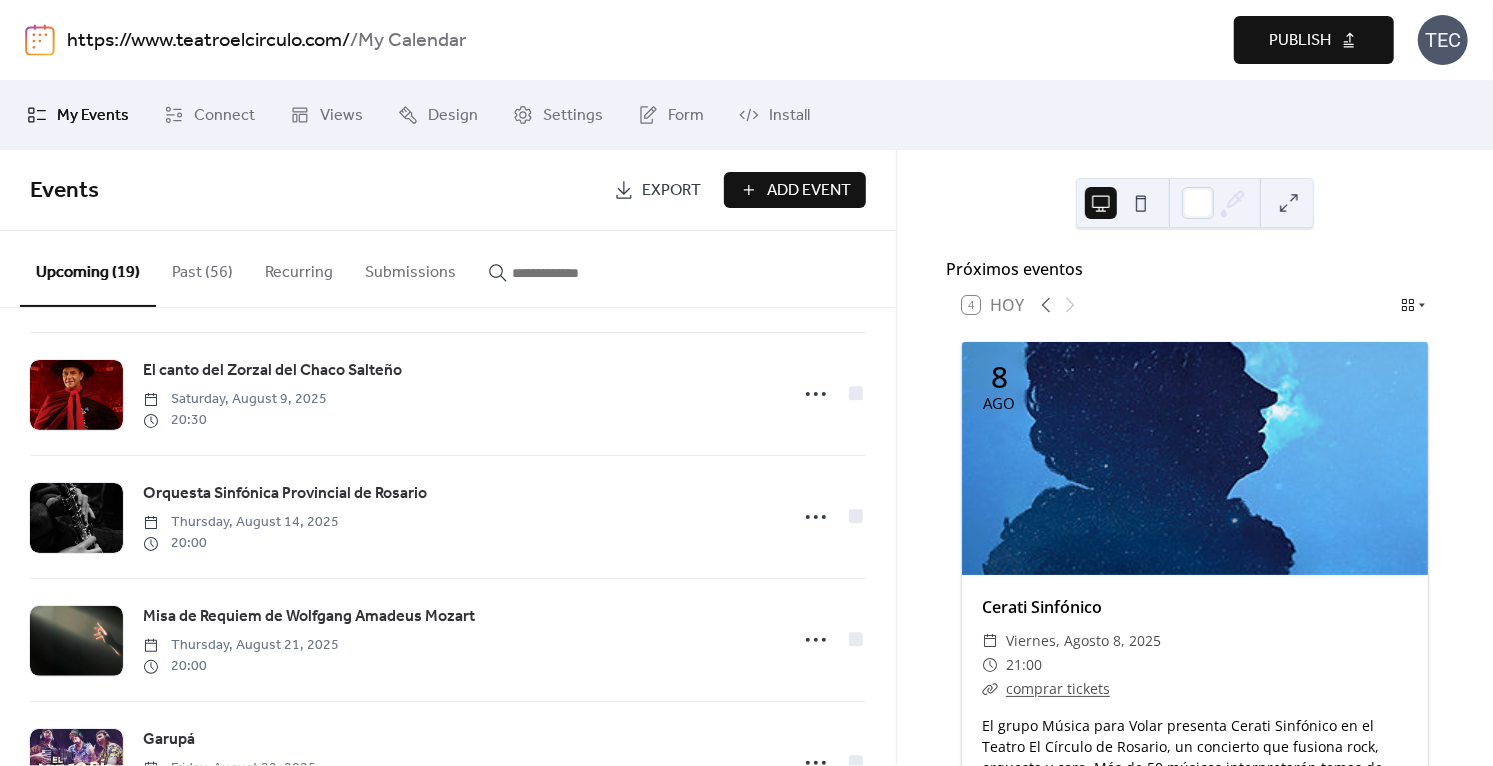 click on "Publish" at bounding box center (1314, 40) 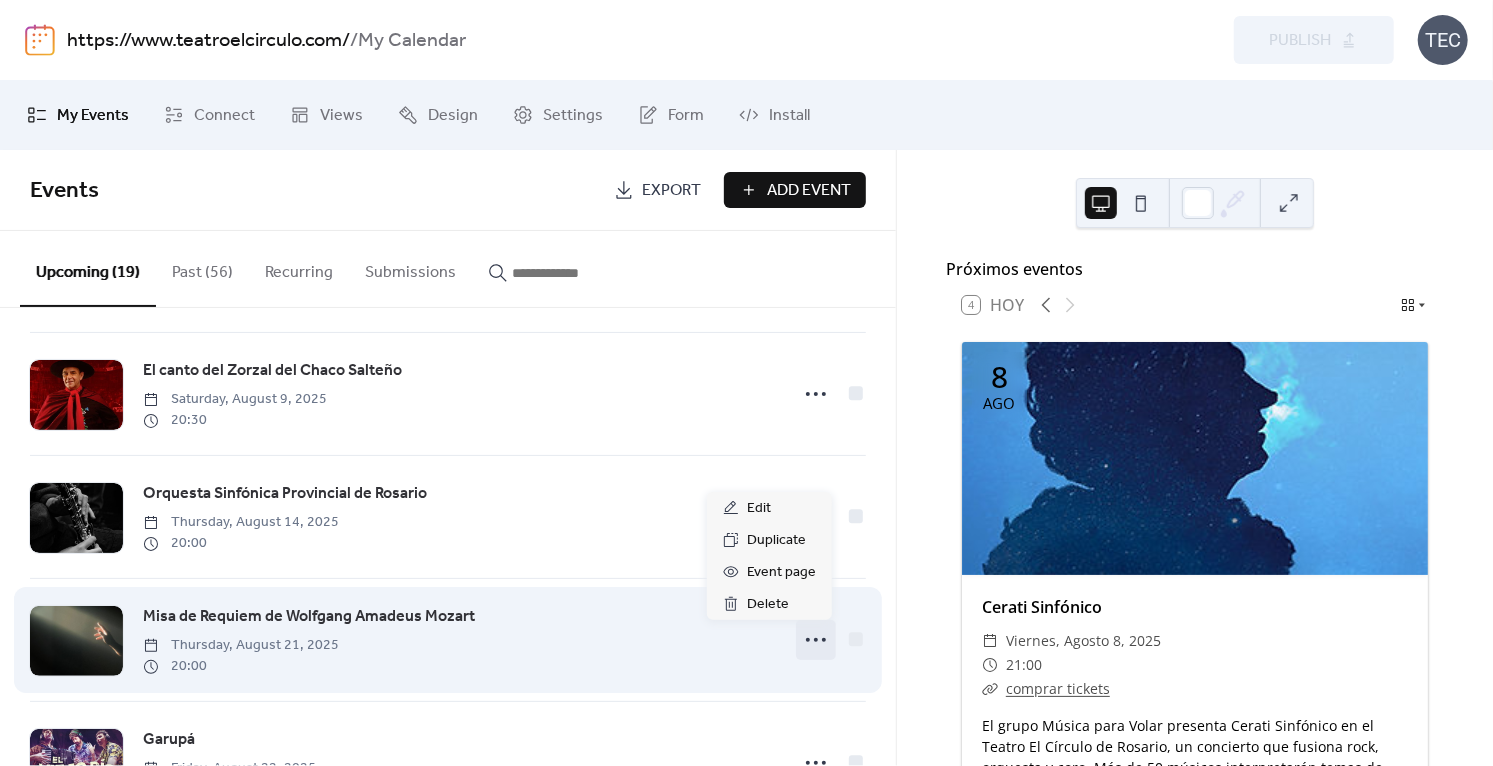 click at bounding box center (816, 640) 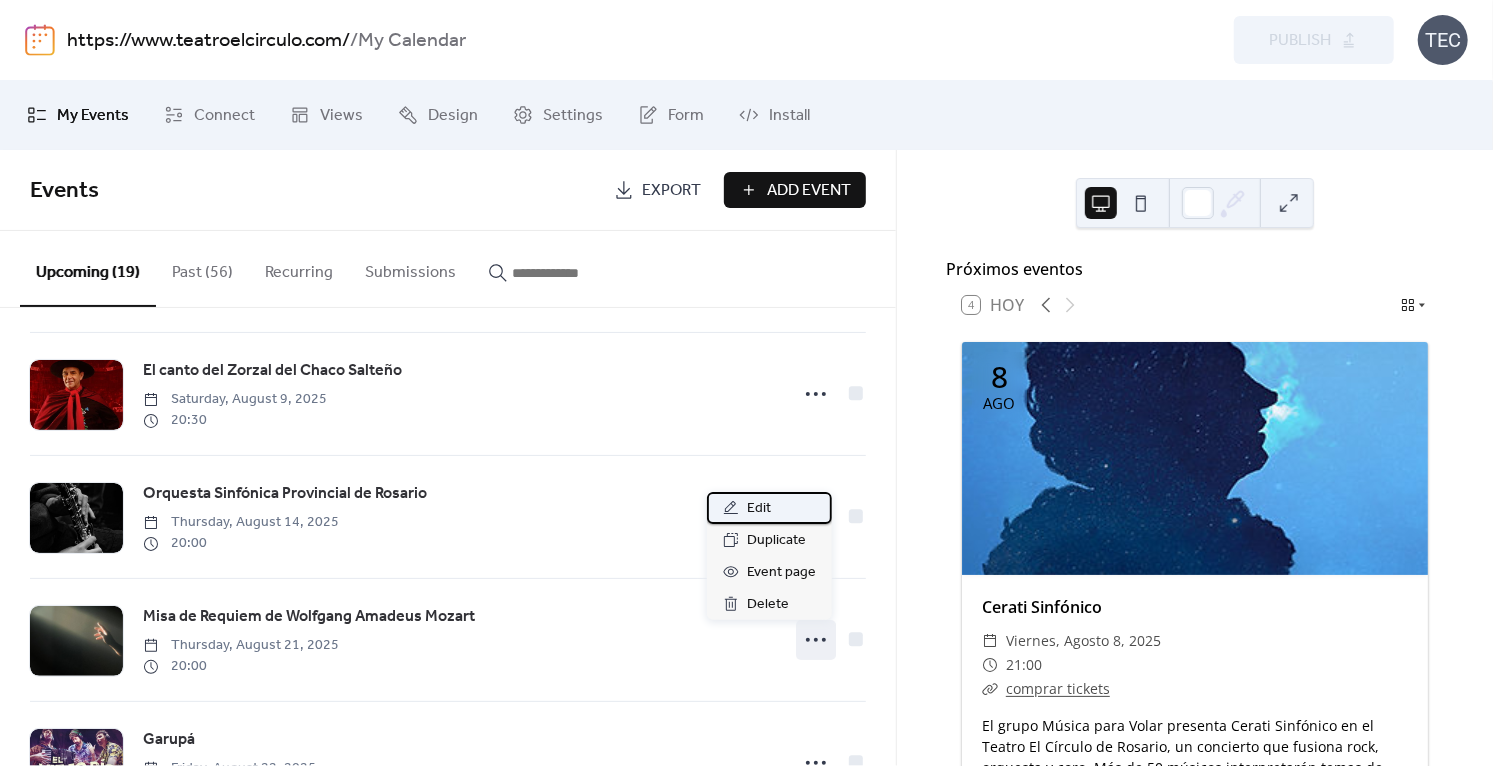 click on "Edit" at bounding box center (759, 509) 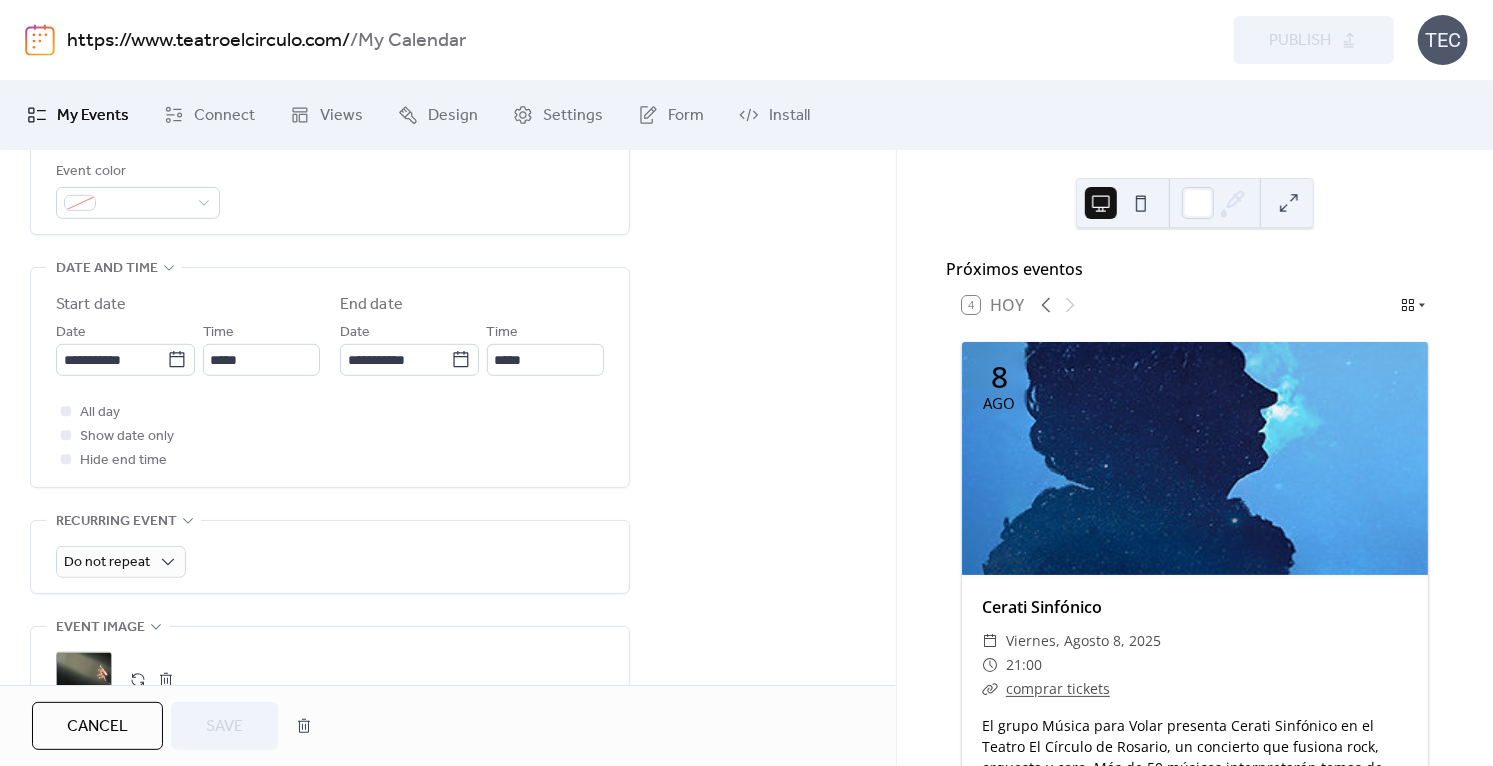 scroll, scrollTop: 926, scrollLeft: 0, axis: vertical 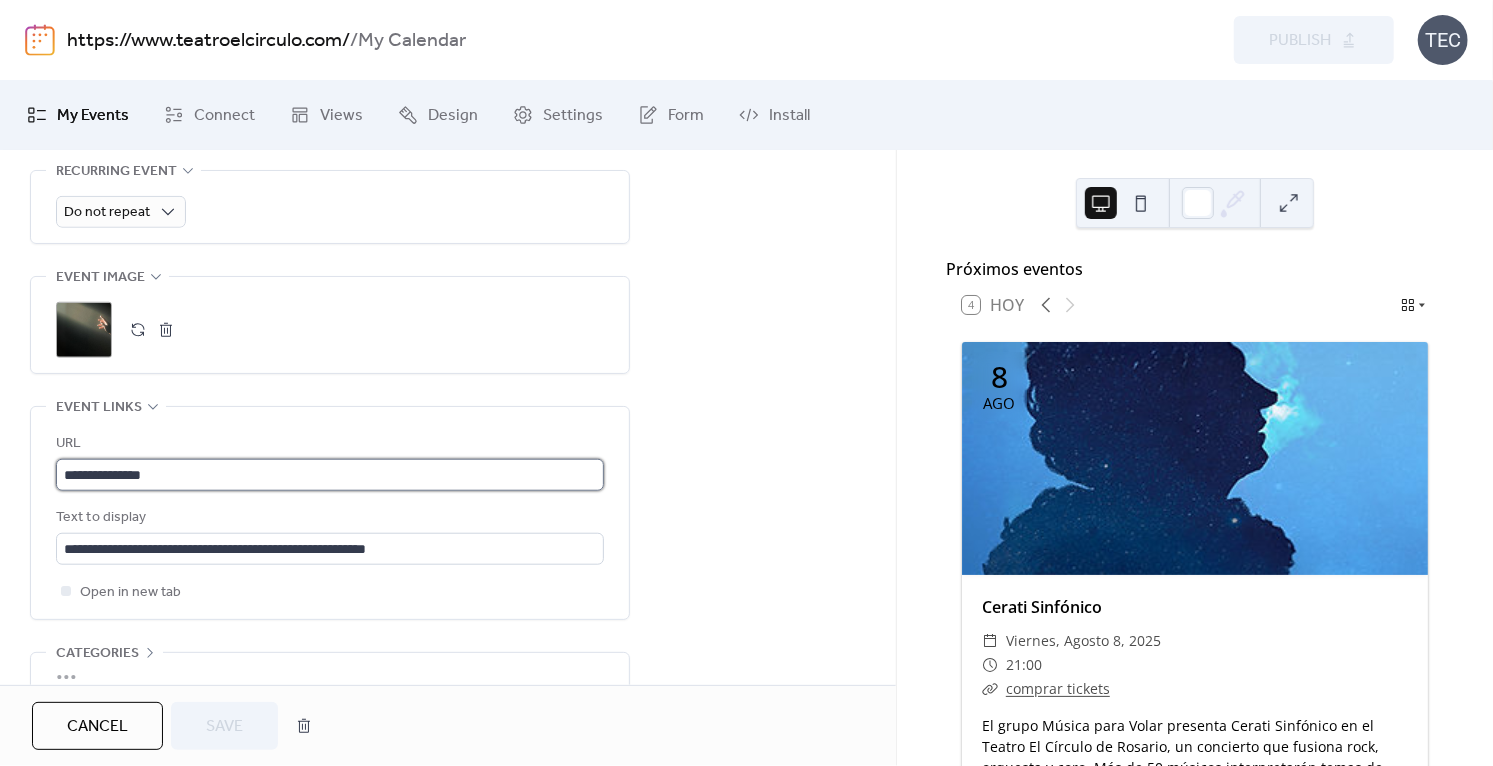 click on "**********" at bounding box center [330, 475] 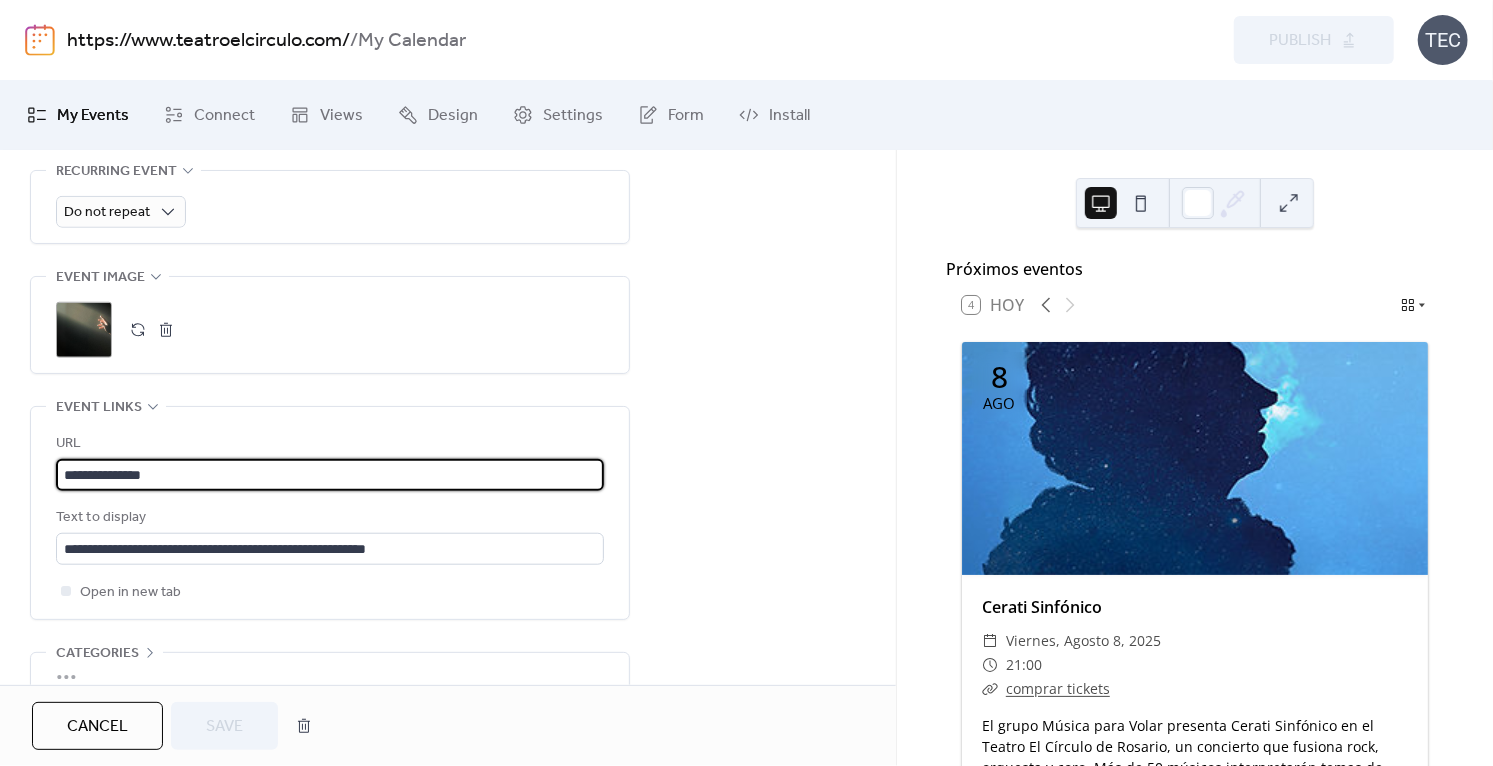 scroll, scrollTop: 1, scrollLeft: 0, axis: vertical 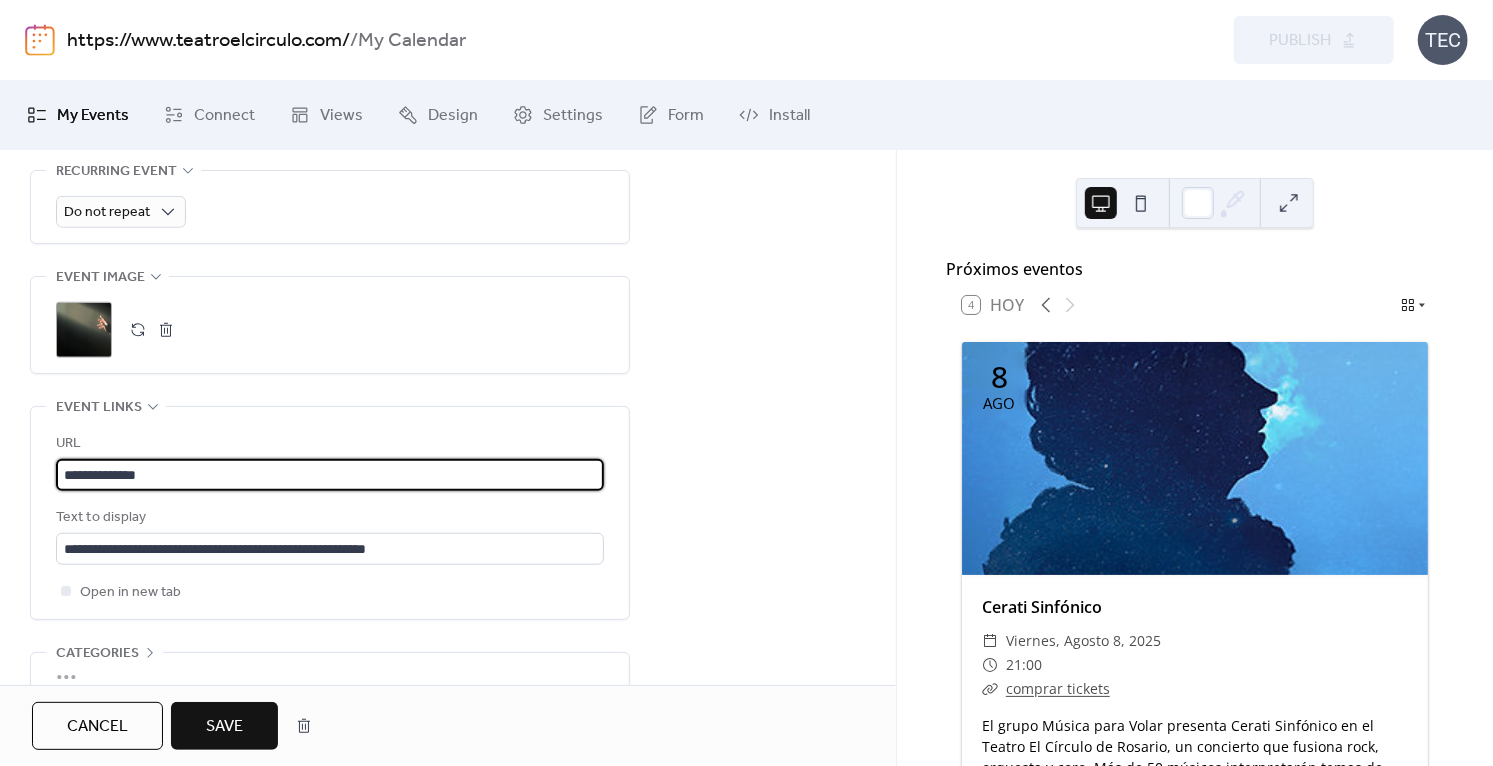 type on "**********" 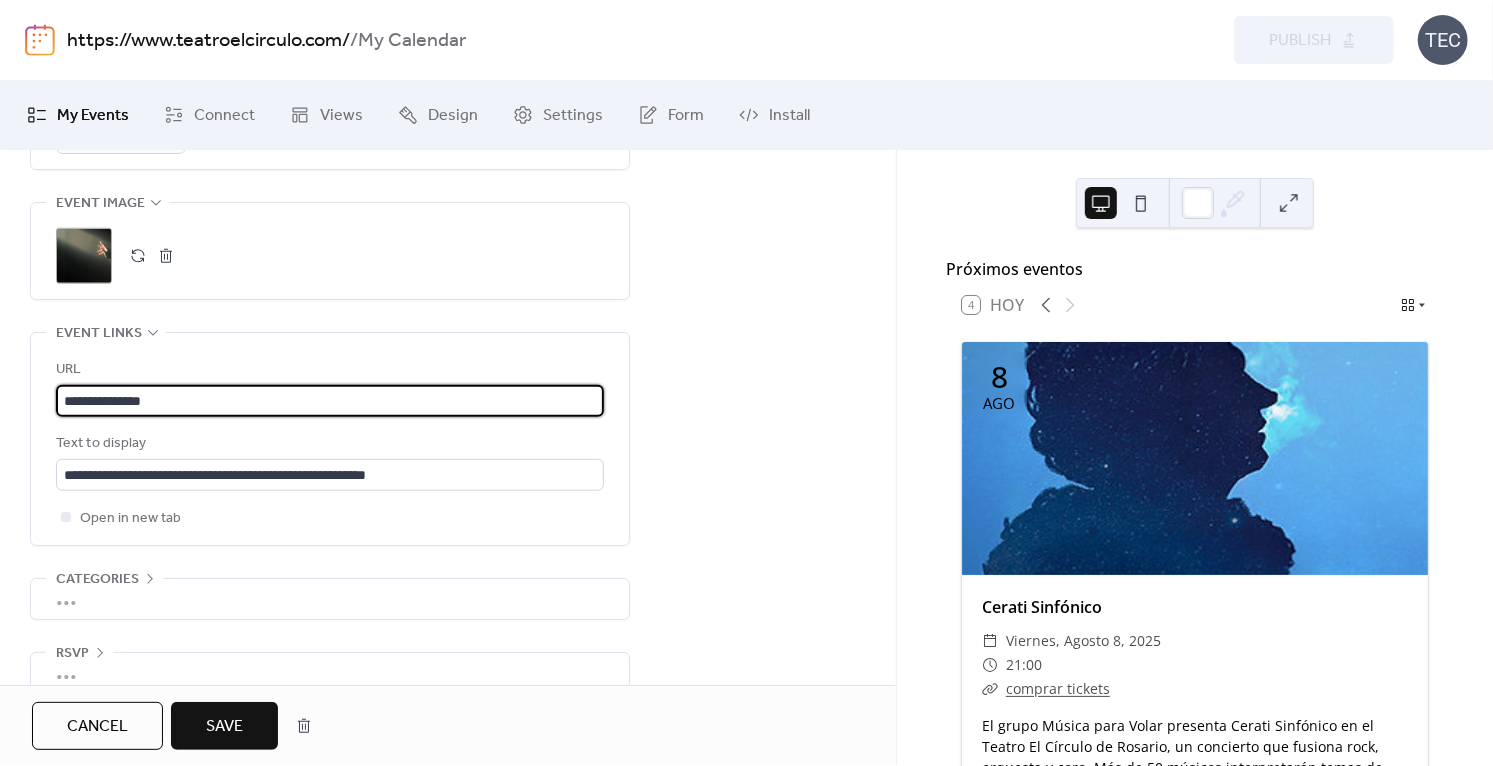 scroll, scrollTop: 1024, scrollLeft: 0, axis: vertical 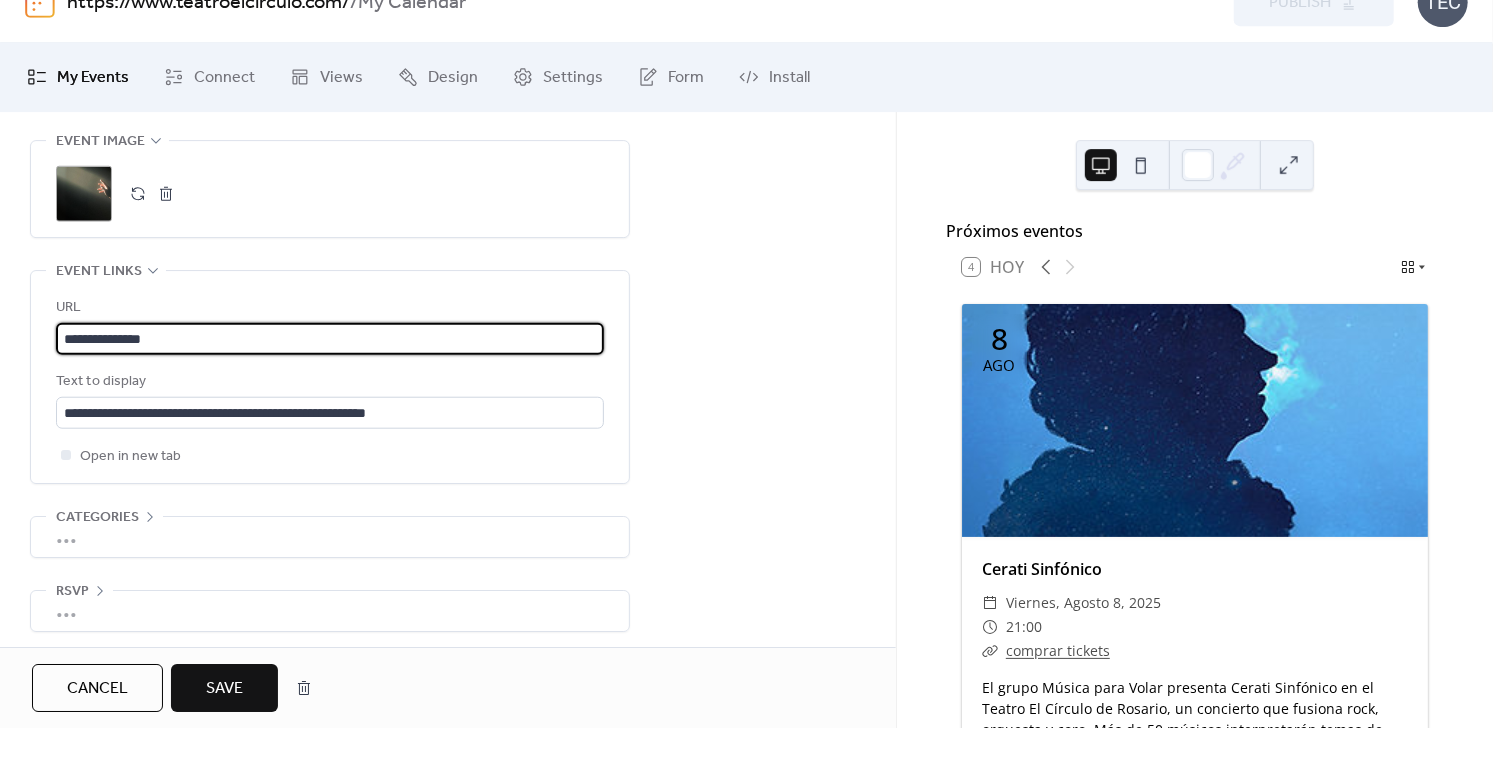 click on "**********" at bounding box center (448, 458) 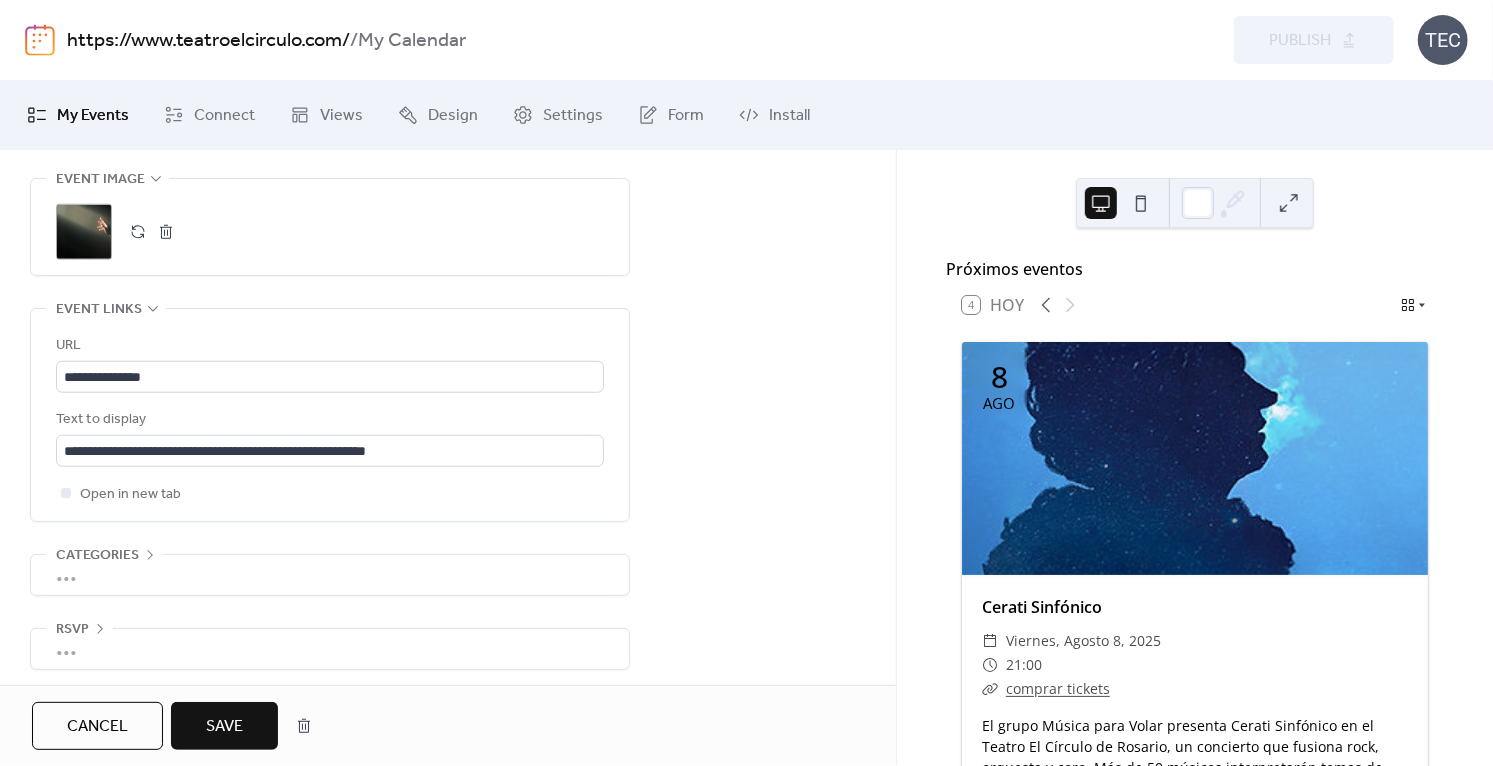 click on "Save" at bounding box center [224, 727] 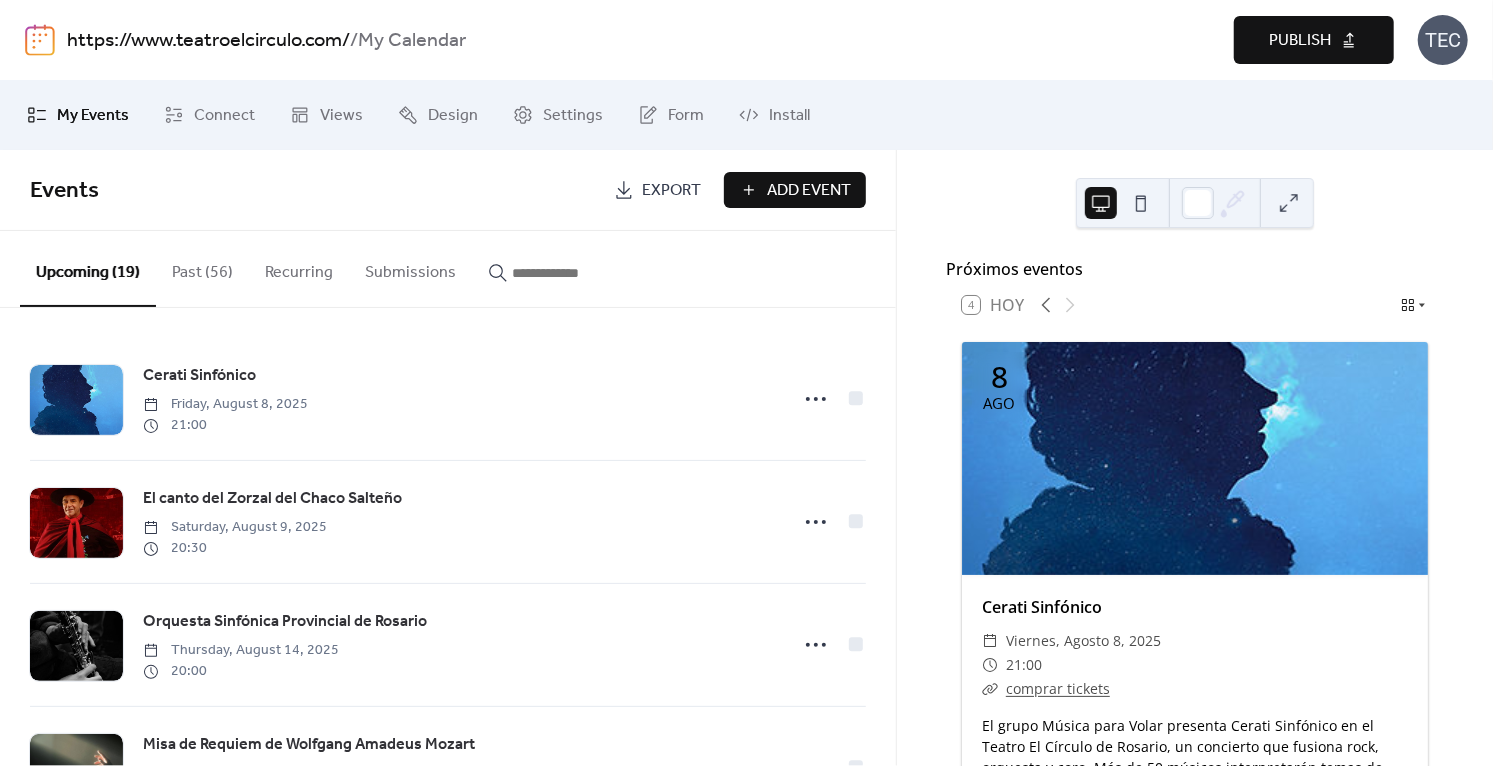 click on "Publish" at bounding box center [1314, 40] 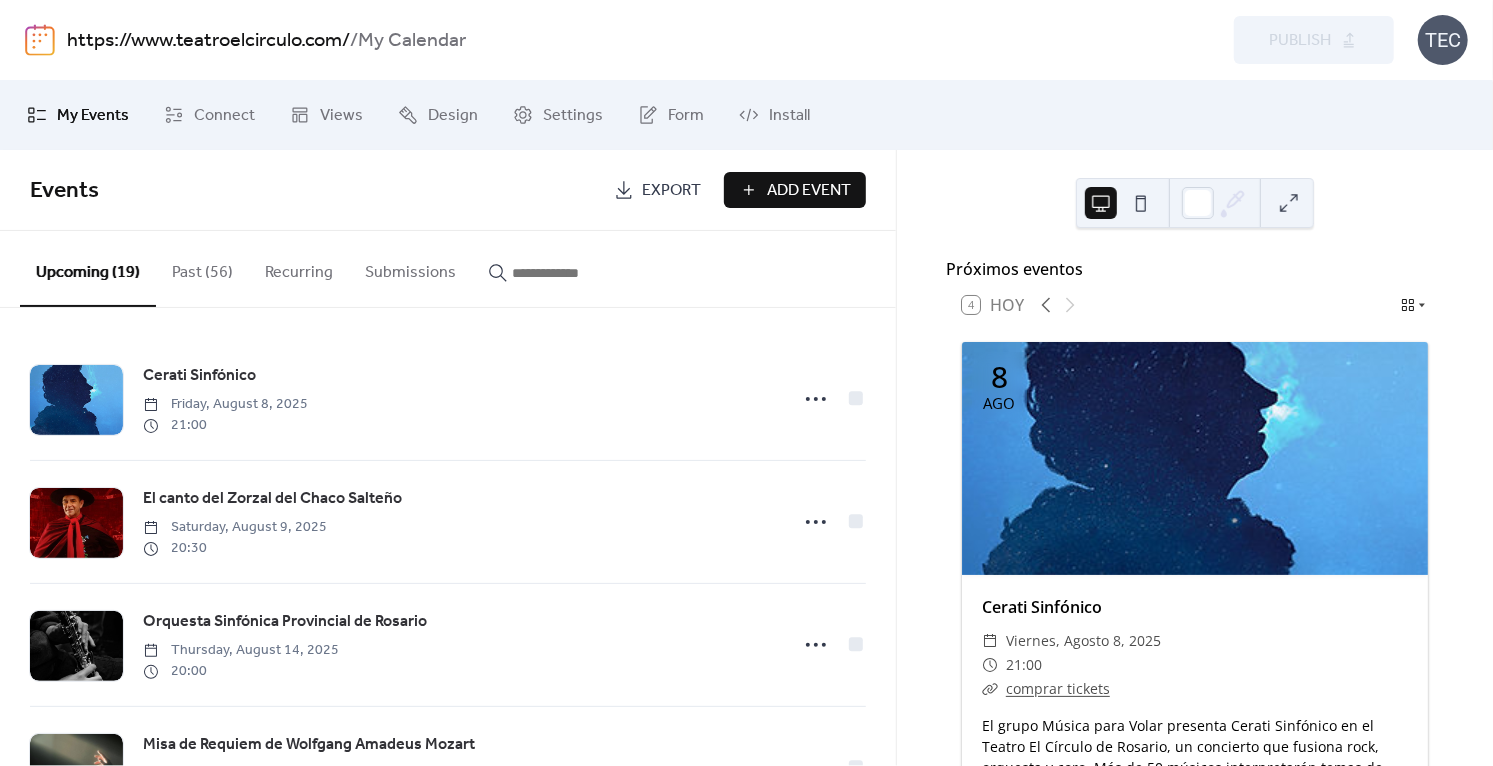 click on "Past (56)" at bounding box center (202, 268) 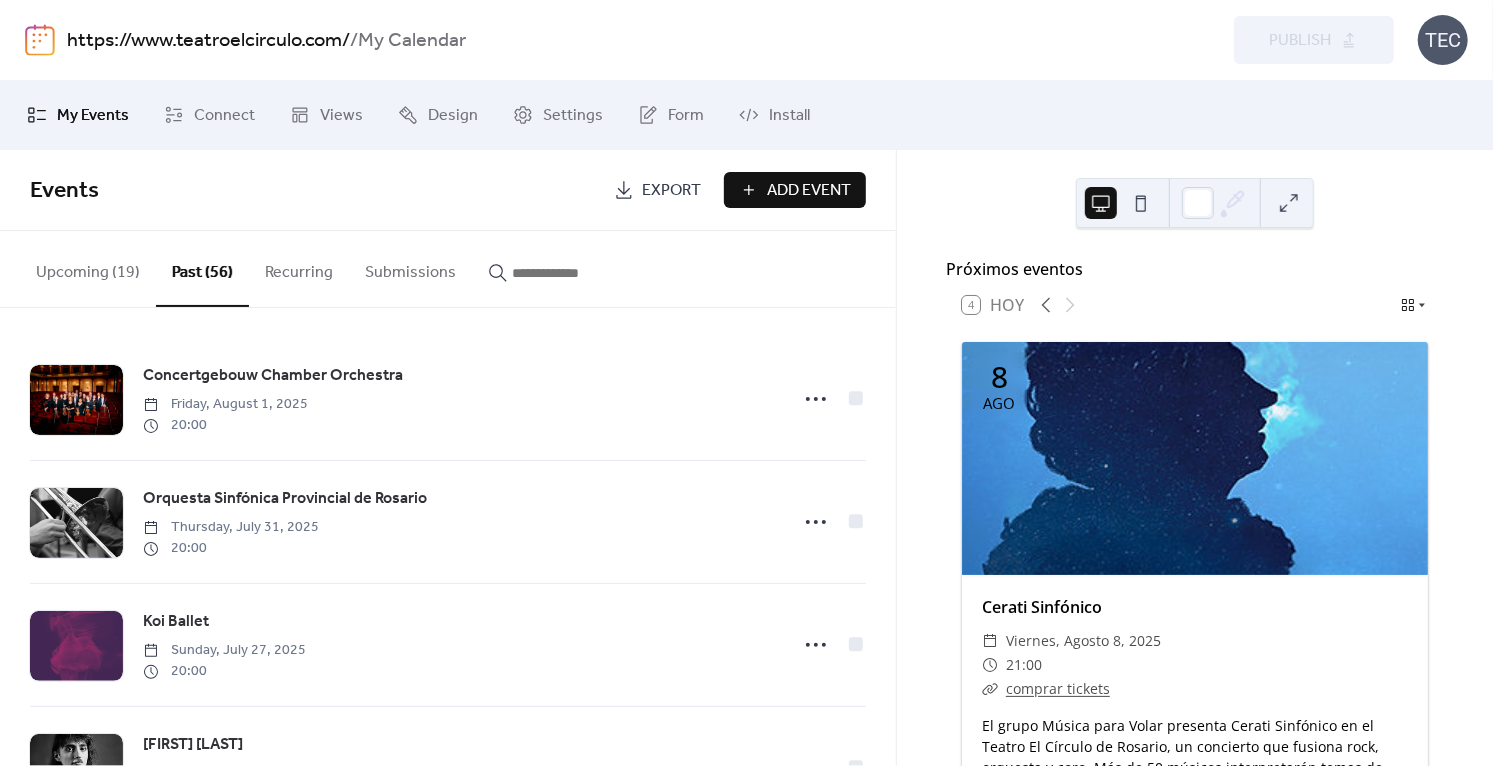 click on "Recurring" at bounding box center [299, 268] 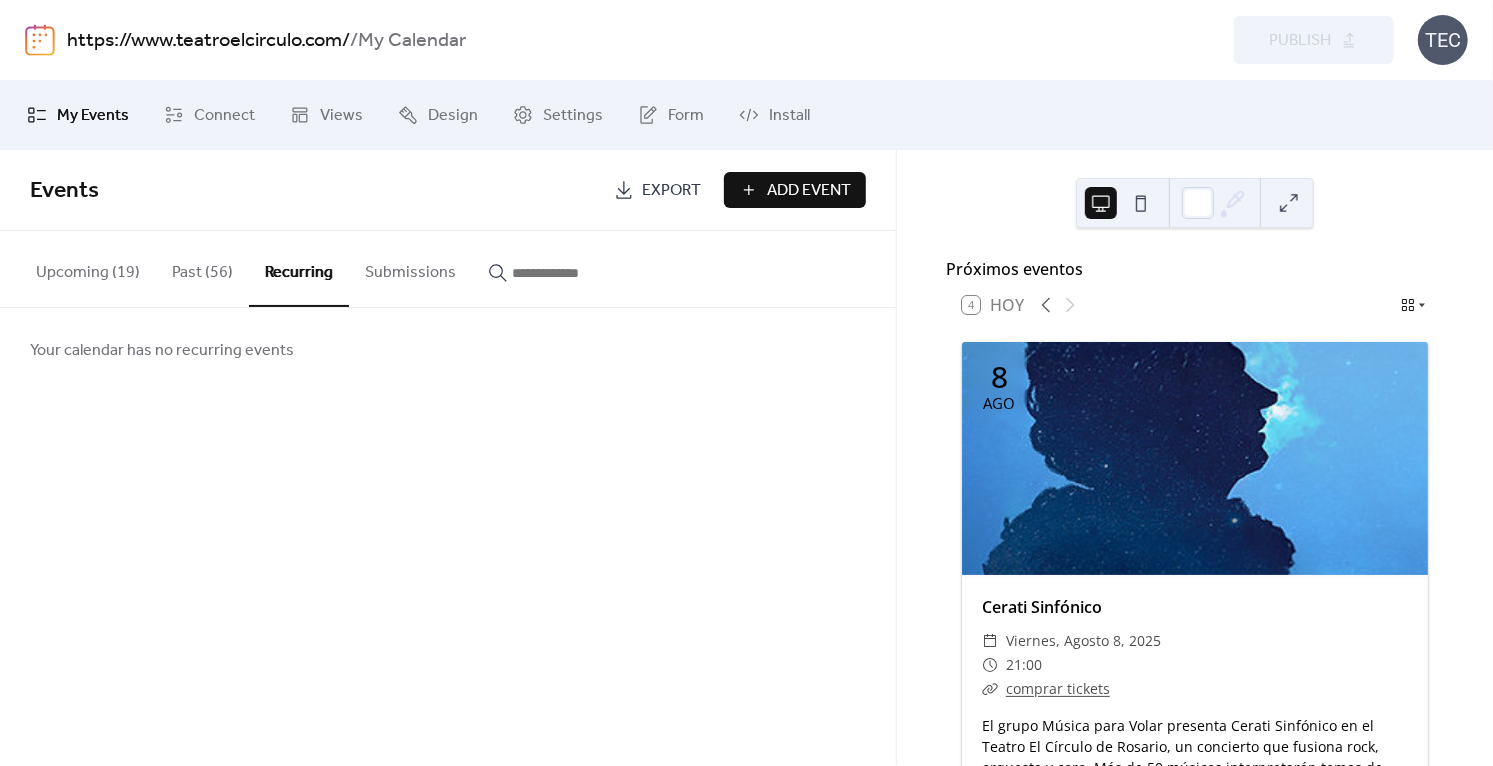 click at bounding box center [572, 273] 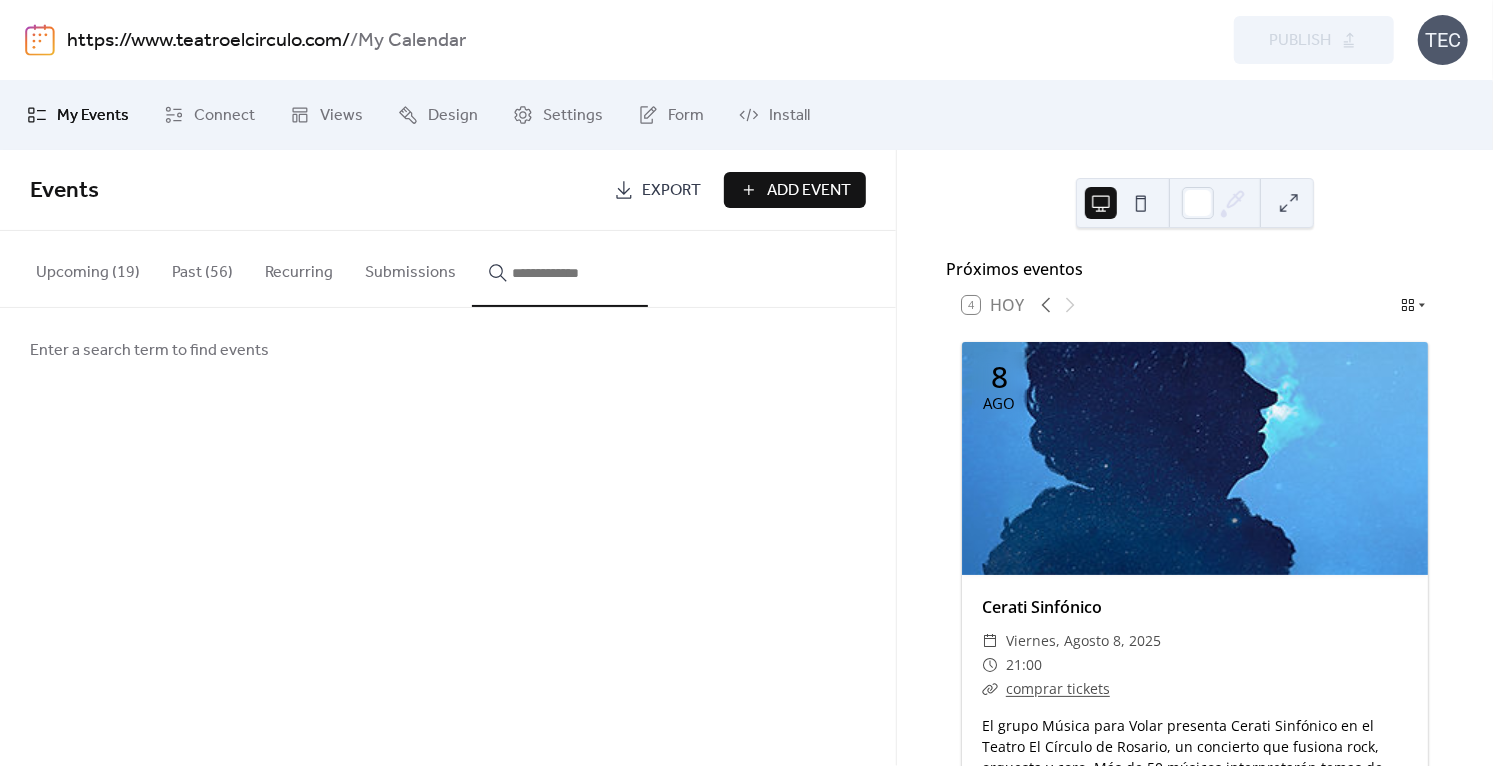click on "Submissions" at bounding box center (410, 268) 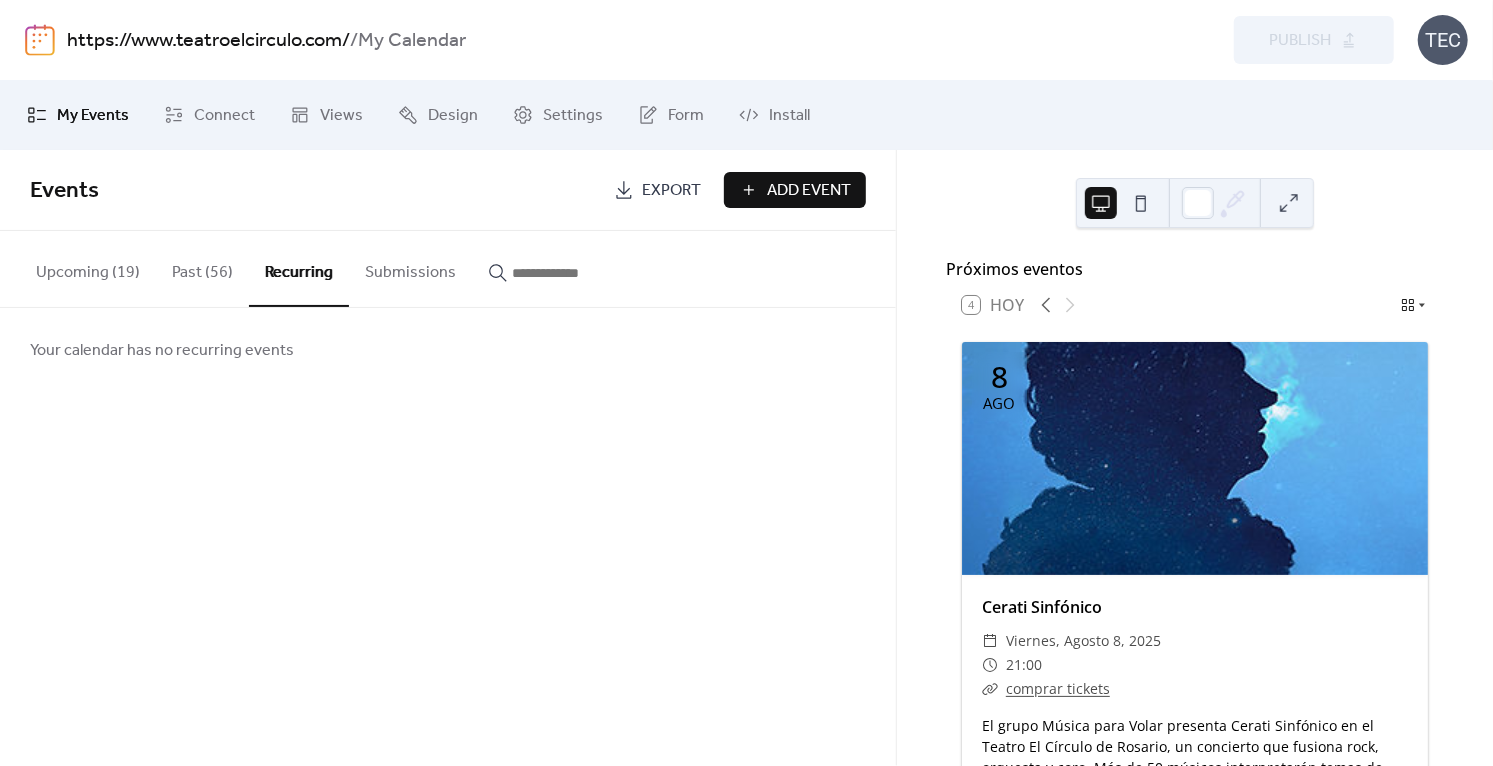 click on "Upcoming (19)" at bounding box center [88, 268] 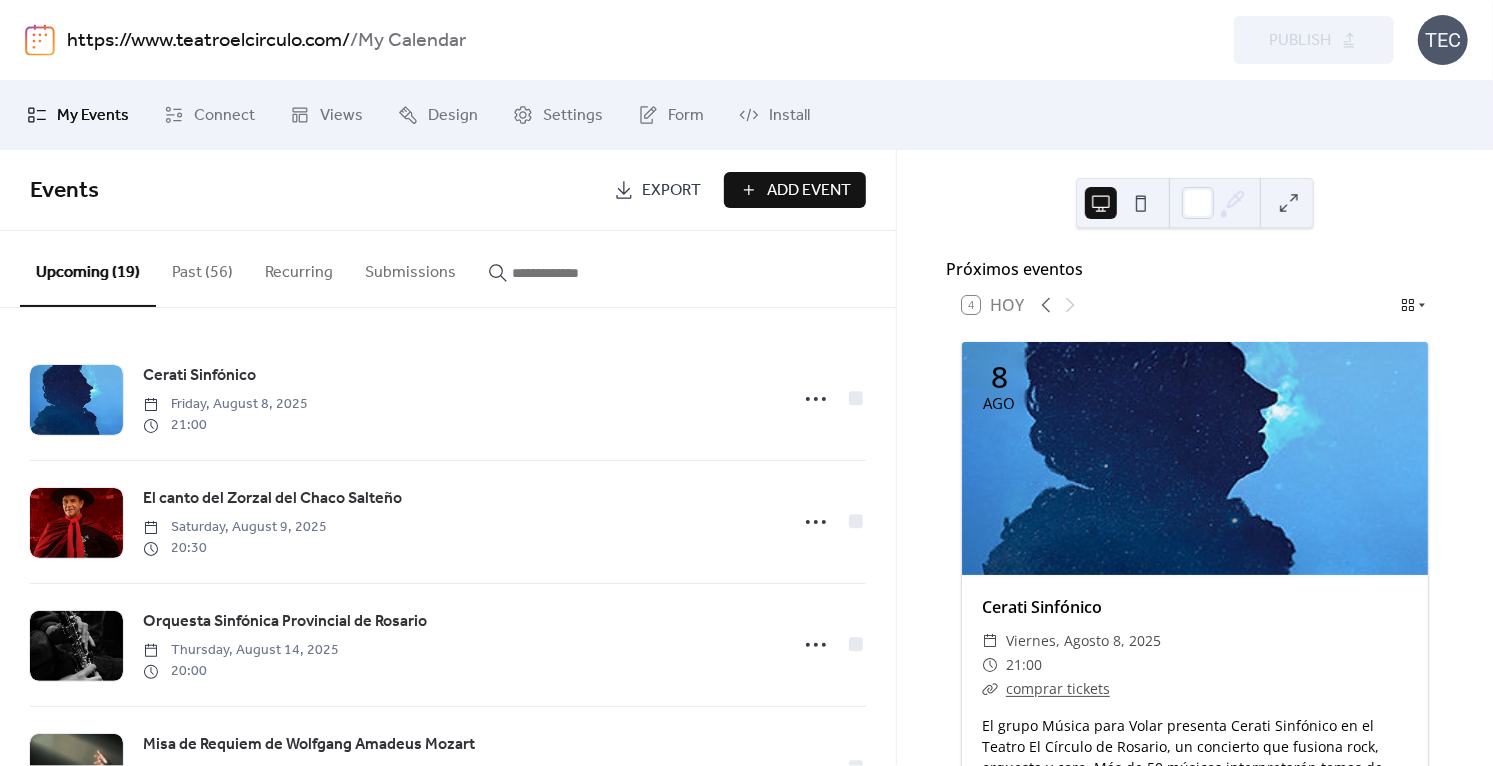 click on "Upcoming (19)" at bounding box center (88, 269) 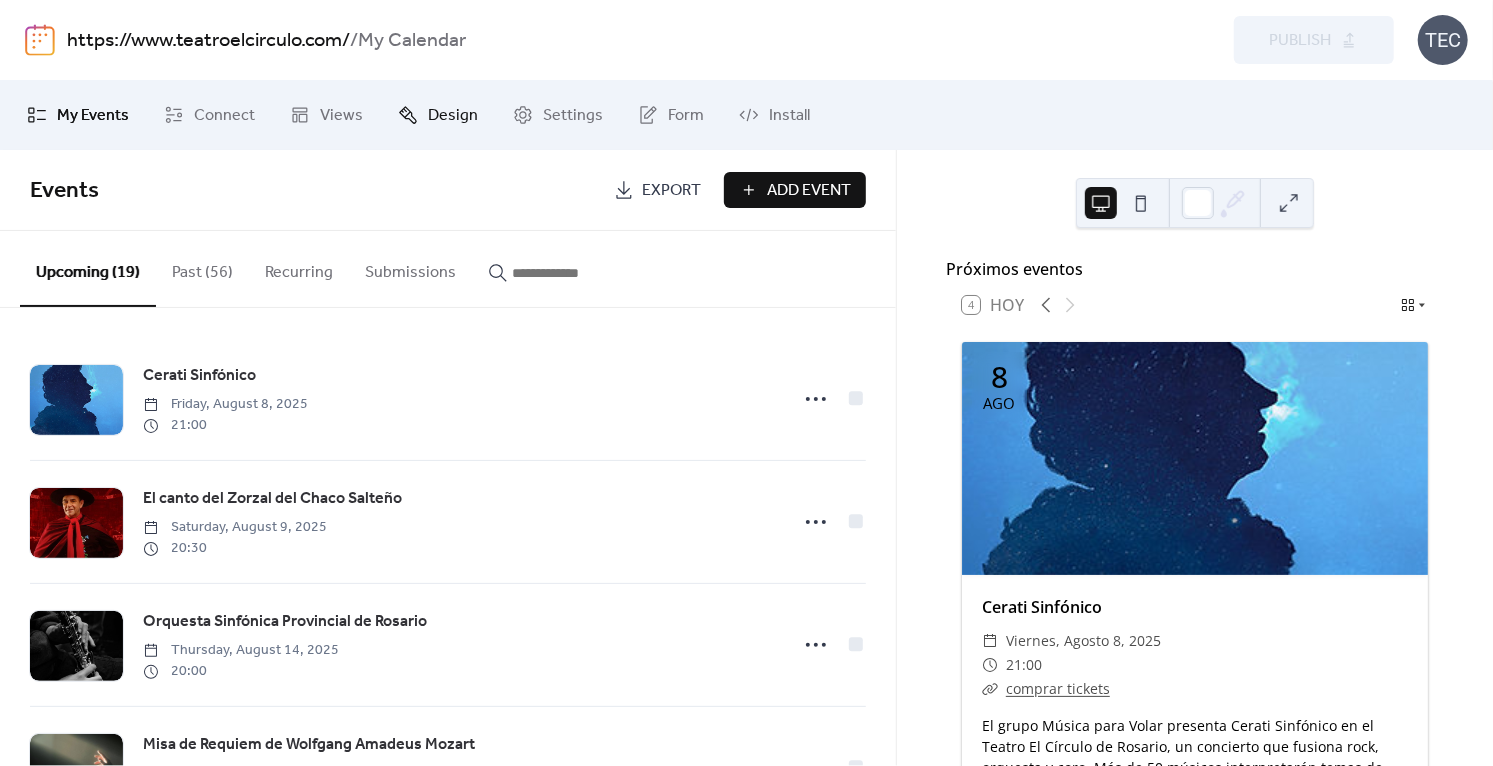 click on "Design" at bounding box center [453, 116] 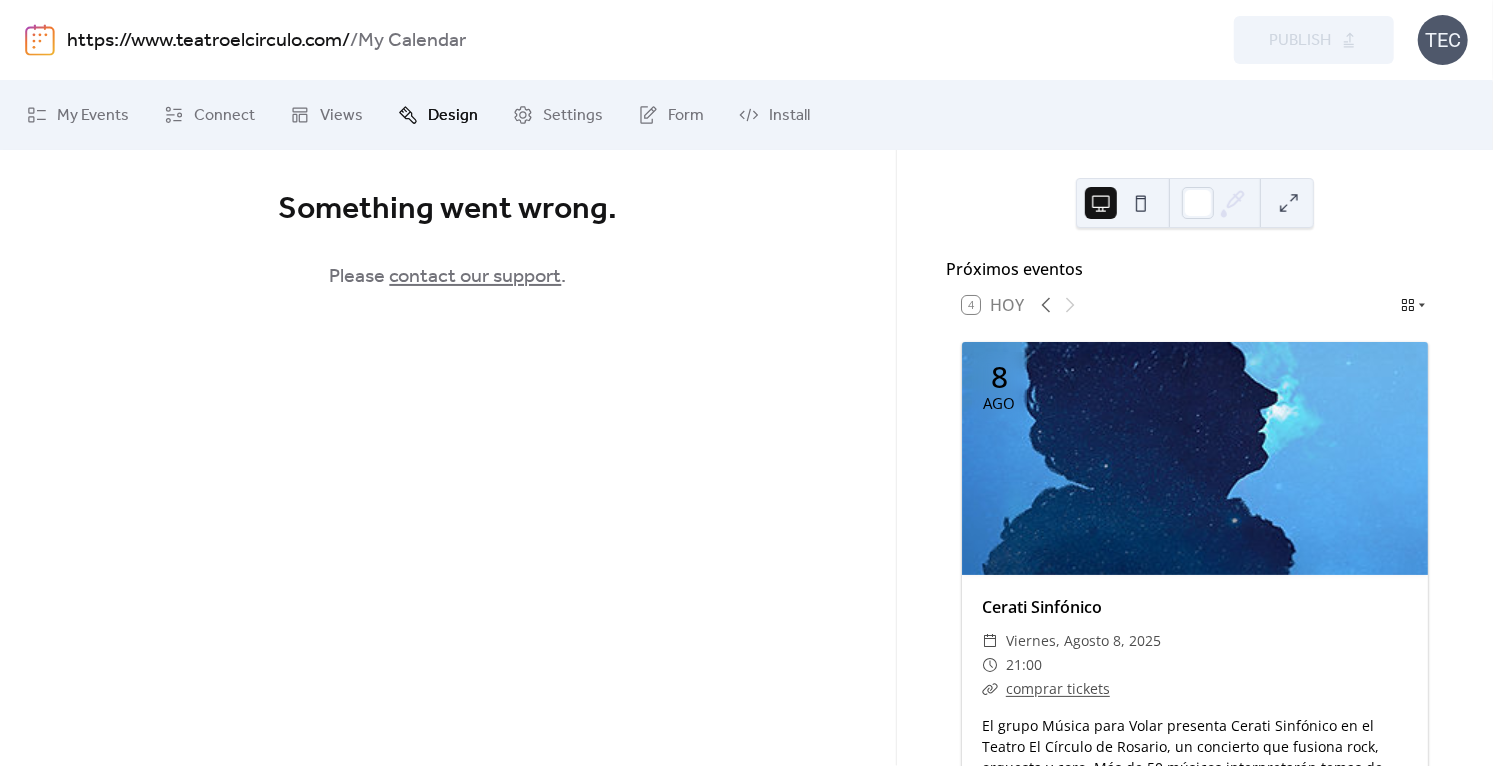 click on "8" at bounding box center (999, 377) 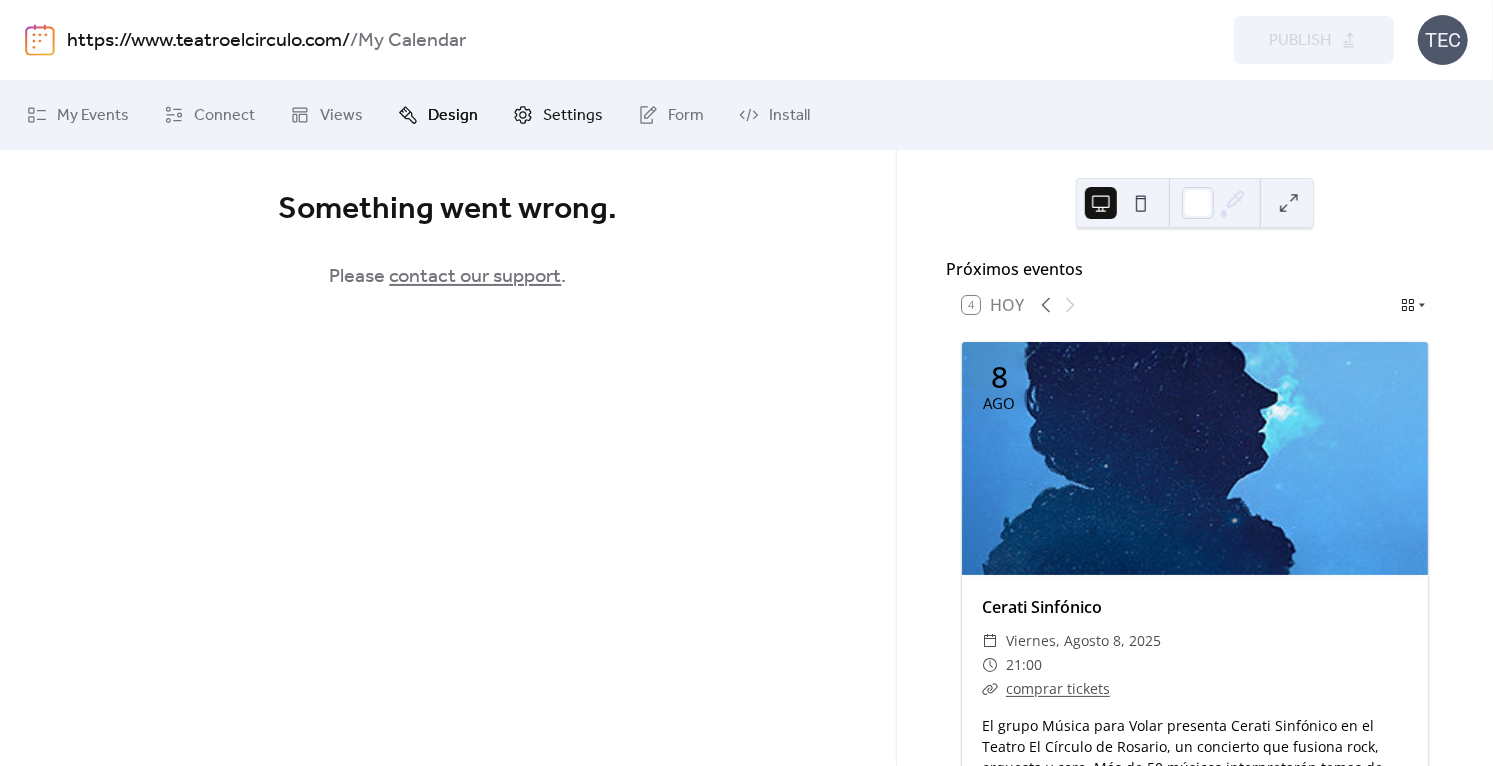 click on "Settings" at bounding box center [573, 116] 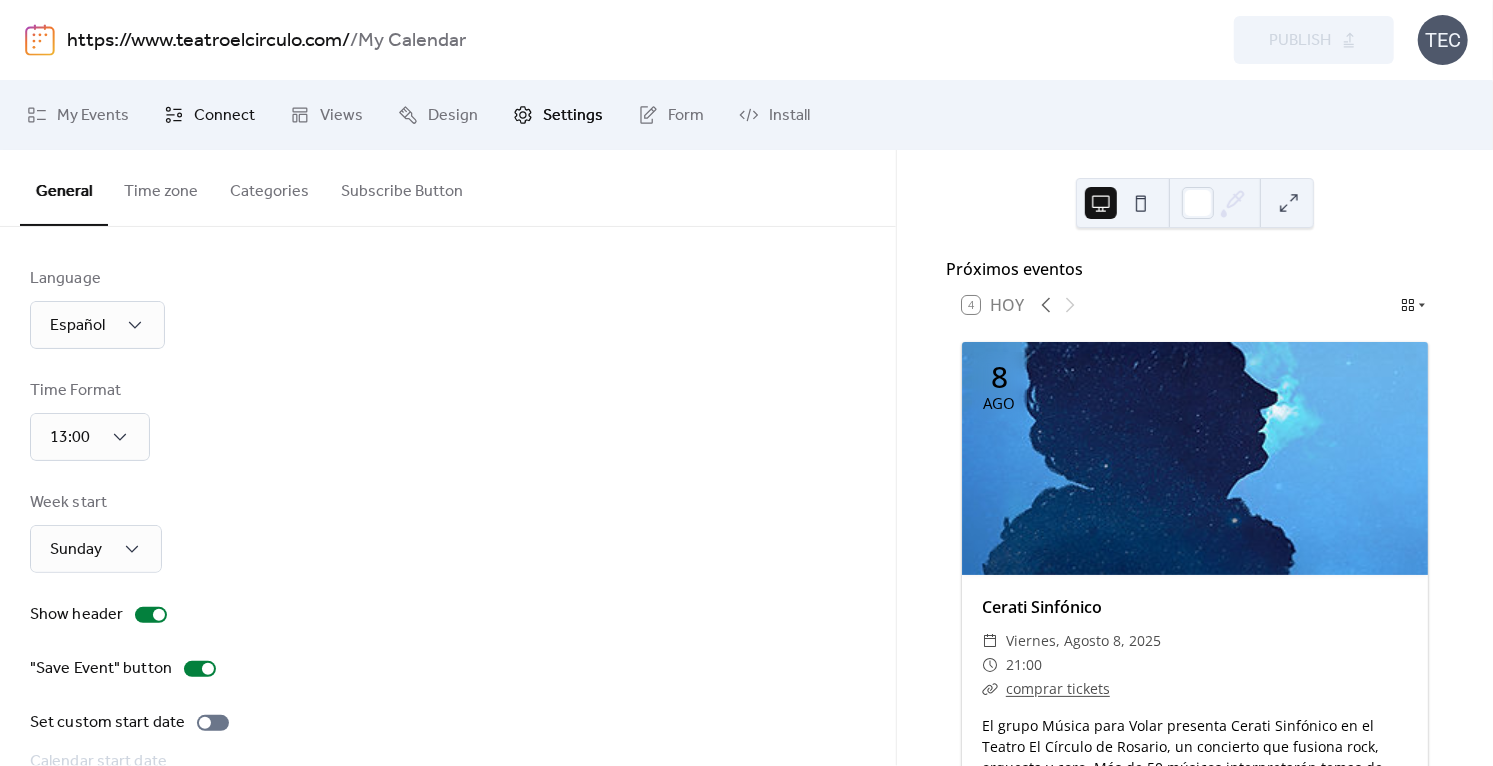 click on "Connect" at bounding box center (224, 116) 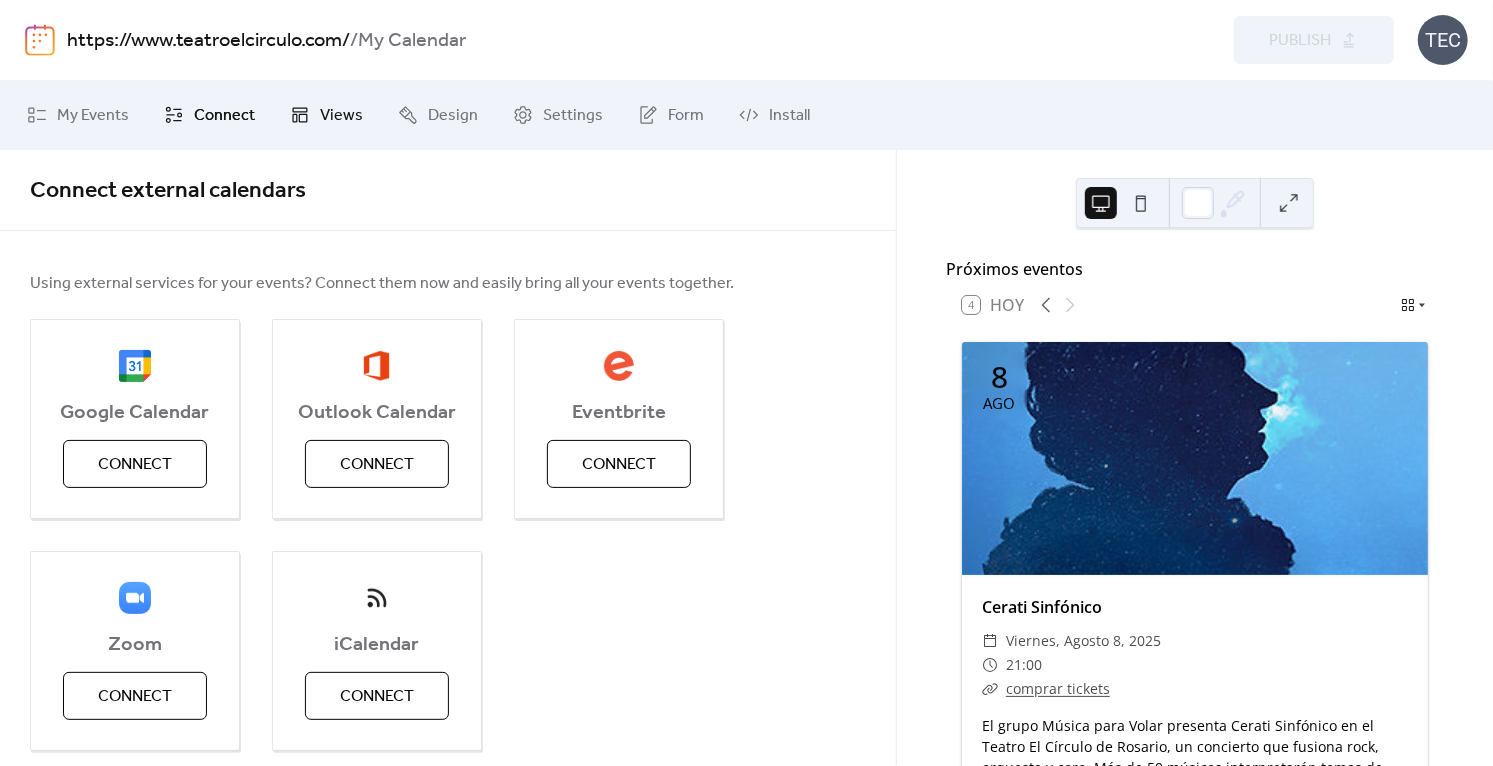 click on "Views" at bounding box center (341, 116) 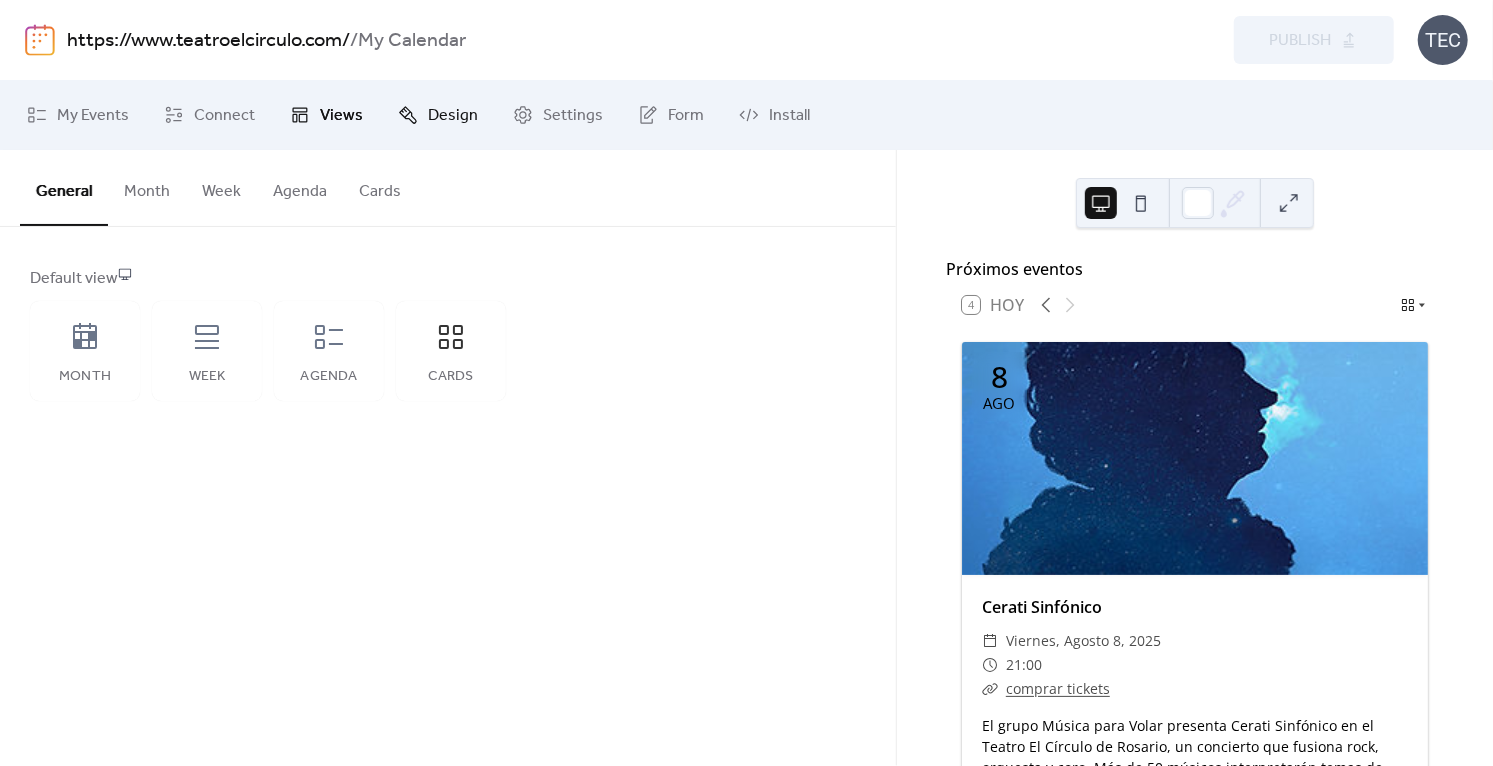 click on "Design" at bounding box center (453, 116) 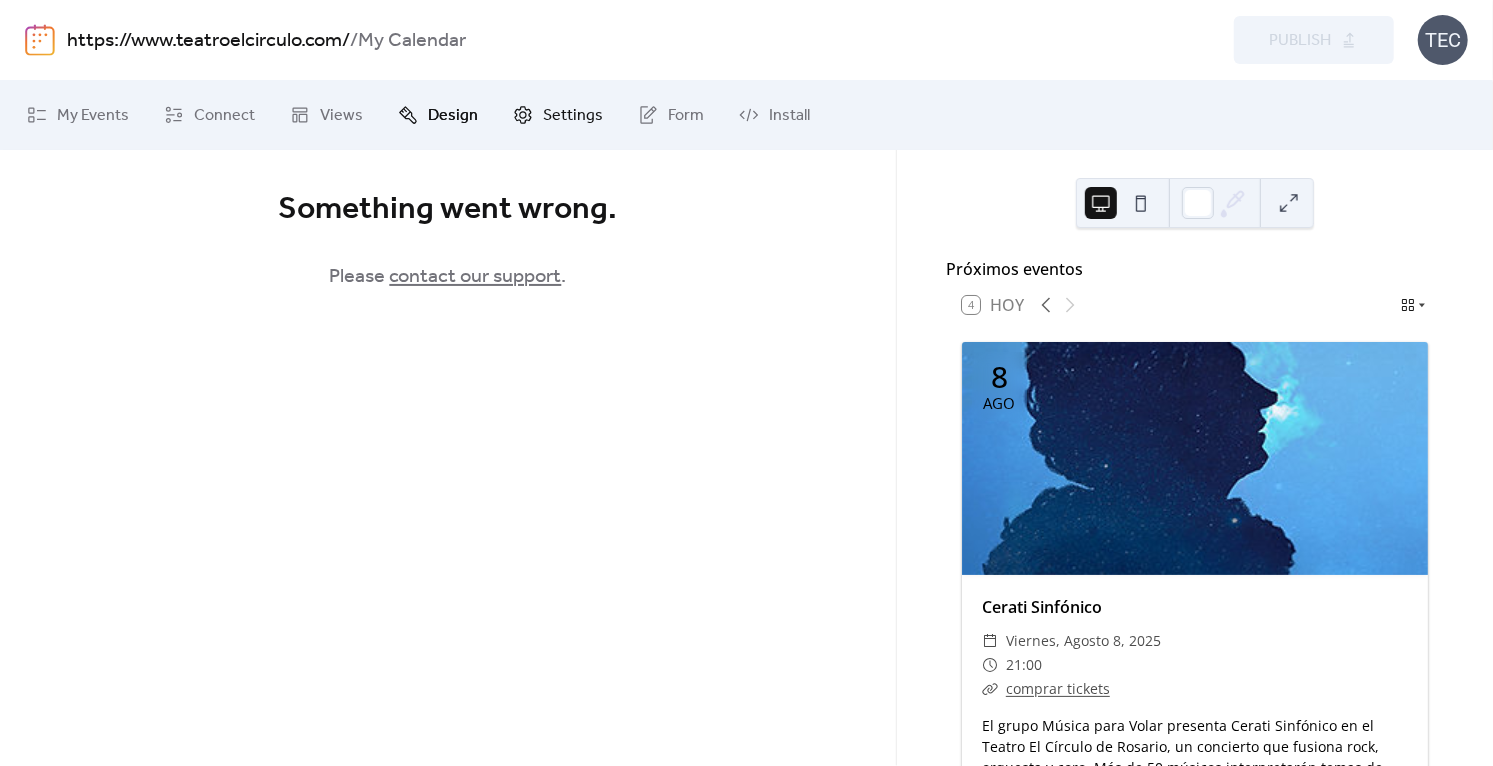 click on "Settings" at bounding box center (573, 116) 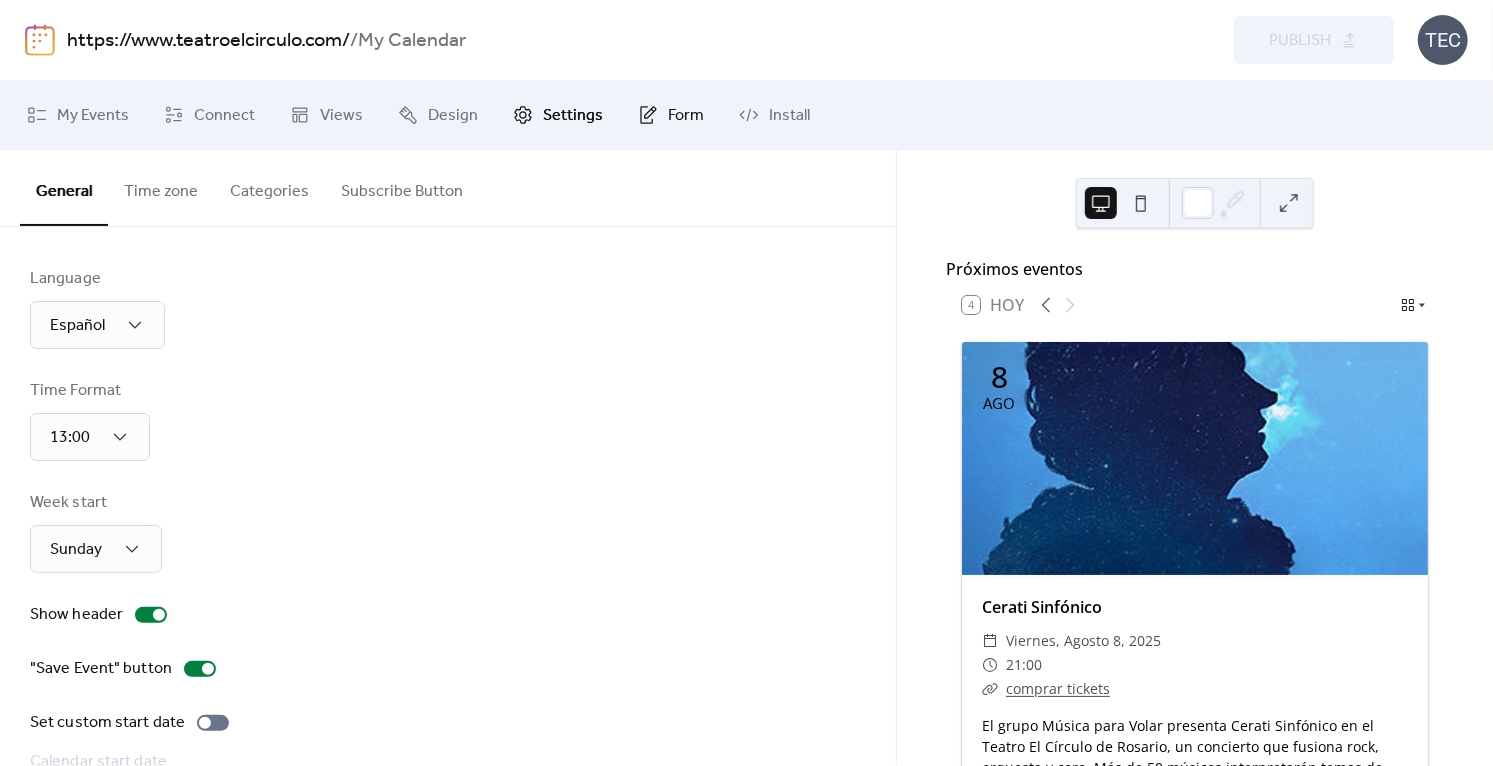 click on "Form" at bounding box center (686, 116) 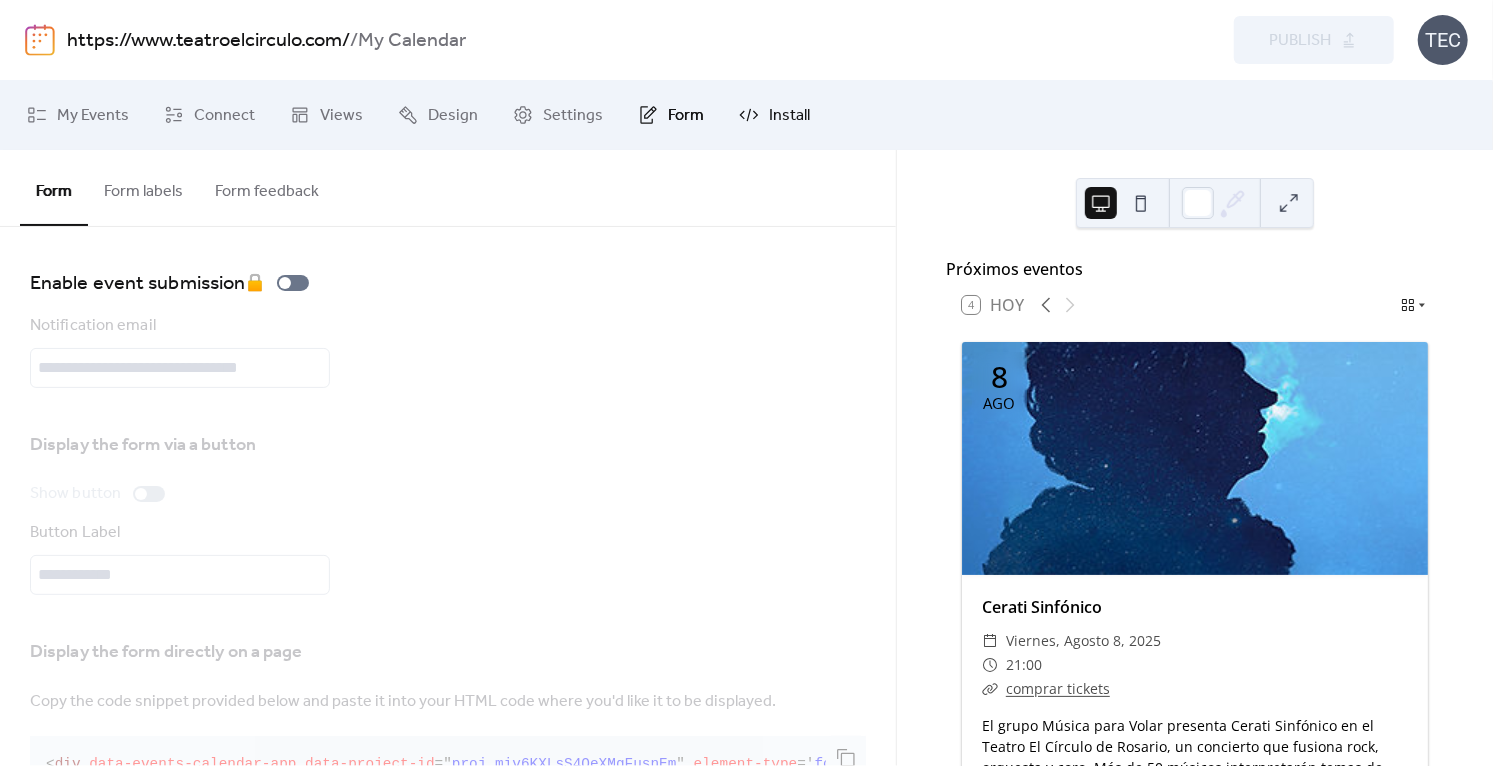 click on "Install" at bounding box center [774, 115] 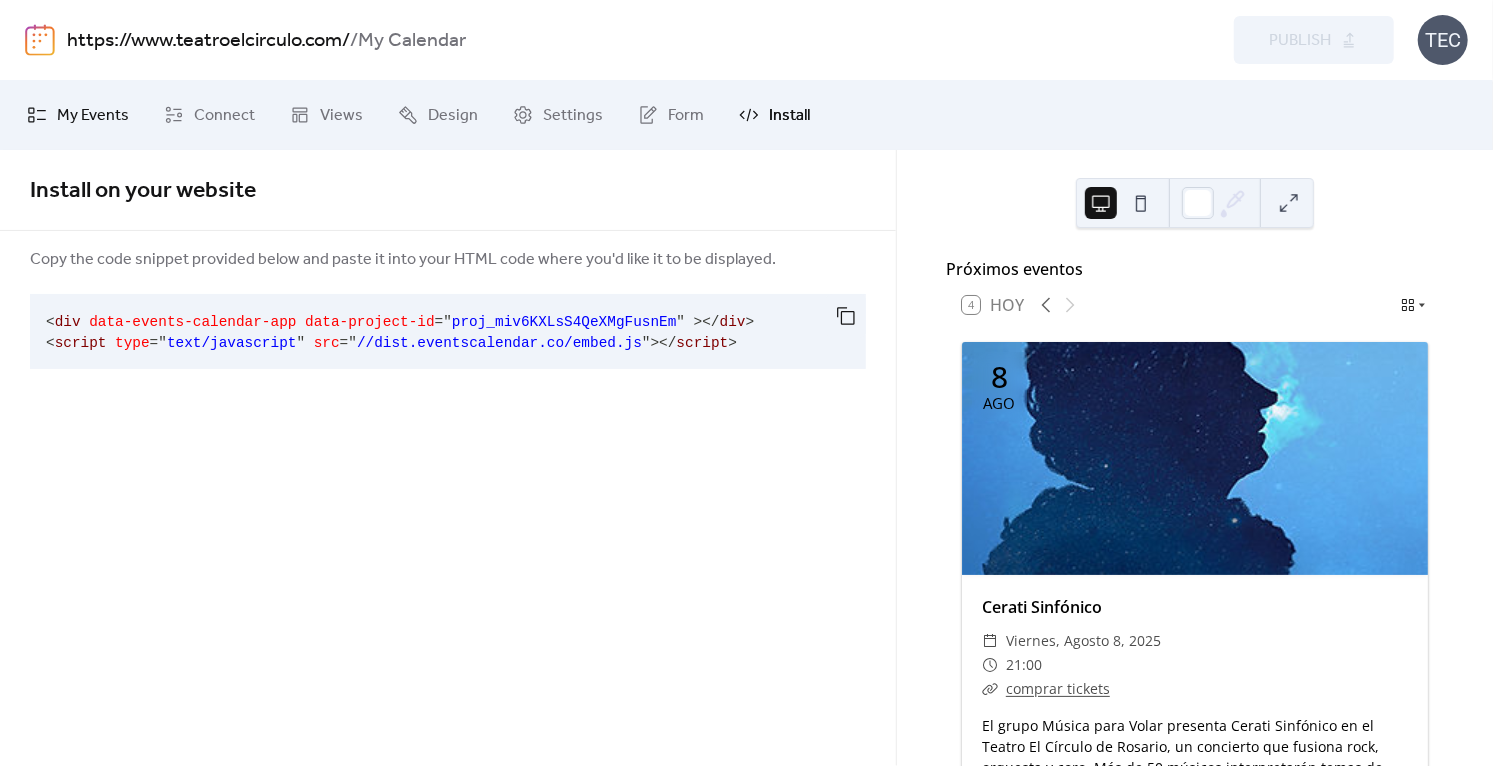 click on "My Events" at bounding box center (93, 116) 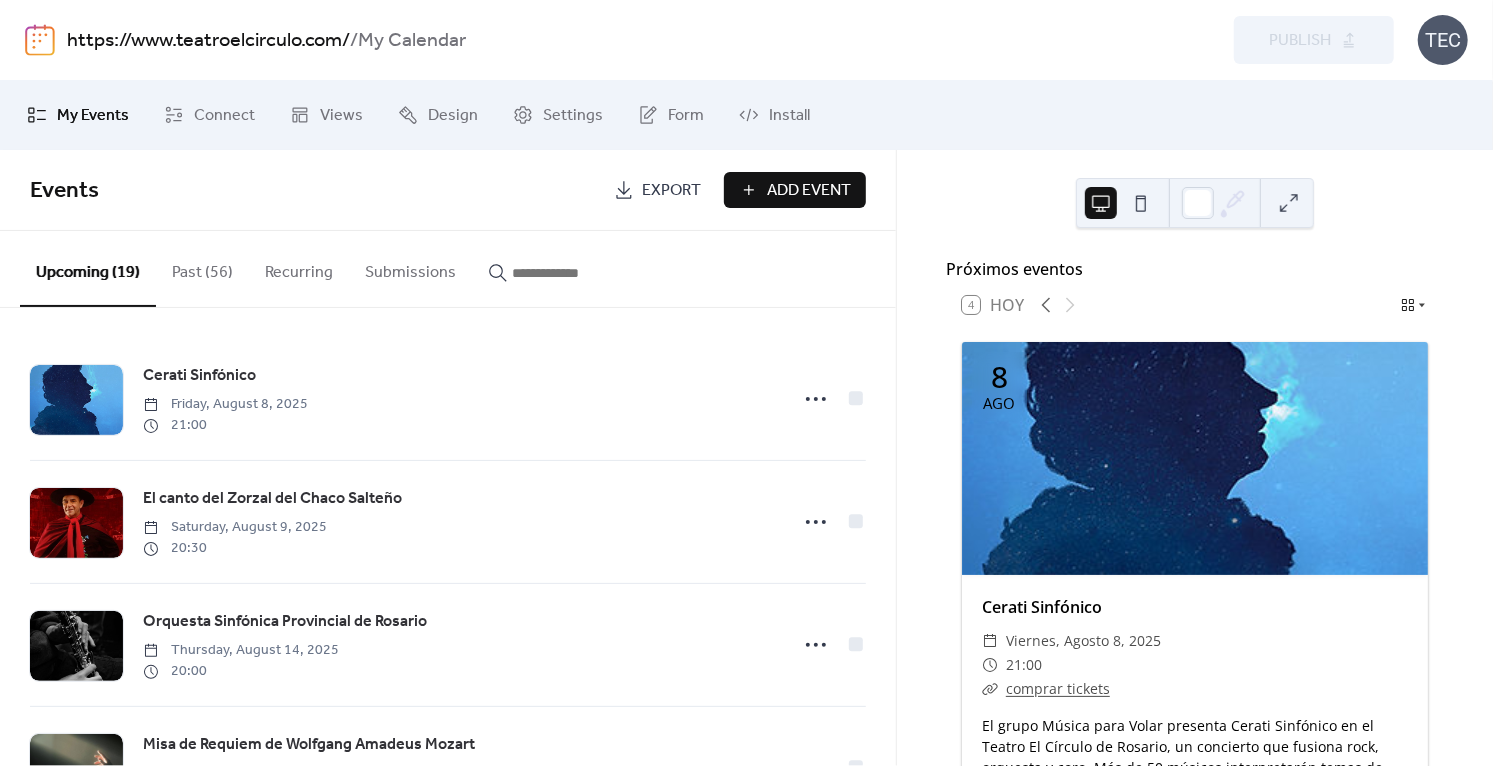 click on "https://www.teatroelcirculo.com/" at bounding box center (208, 41) 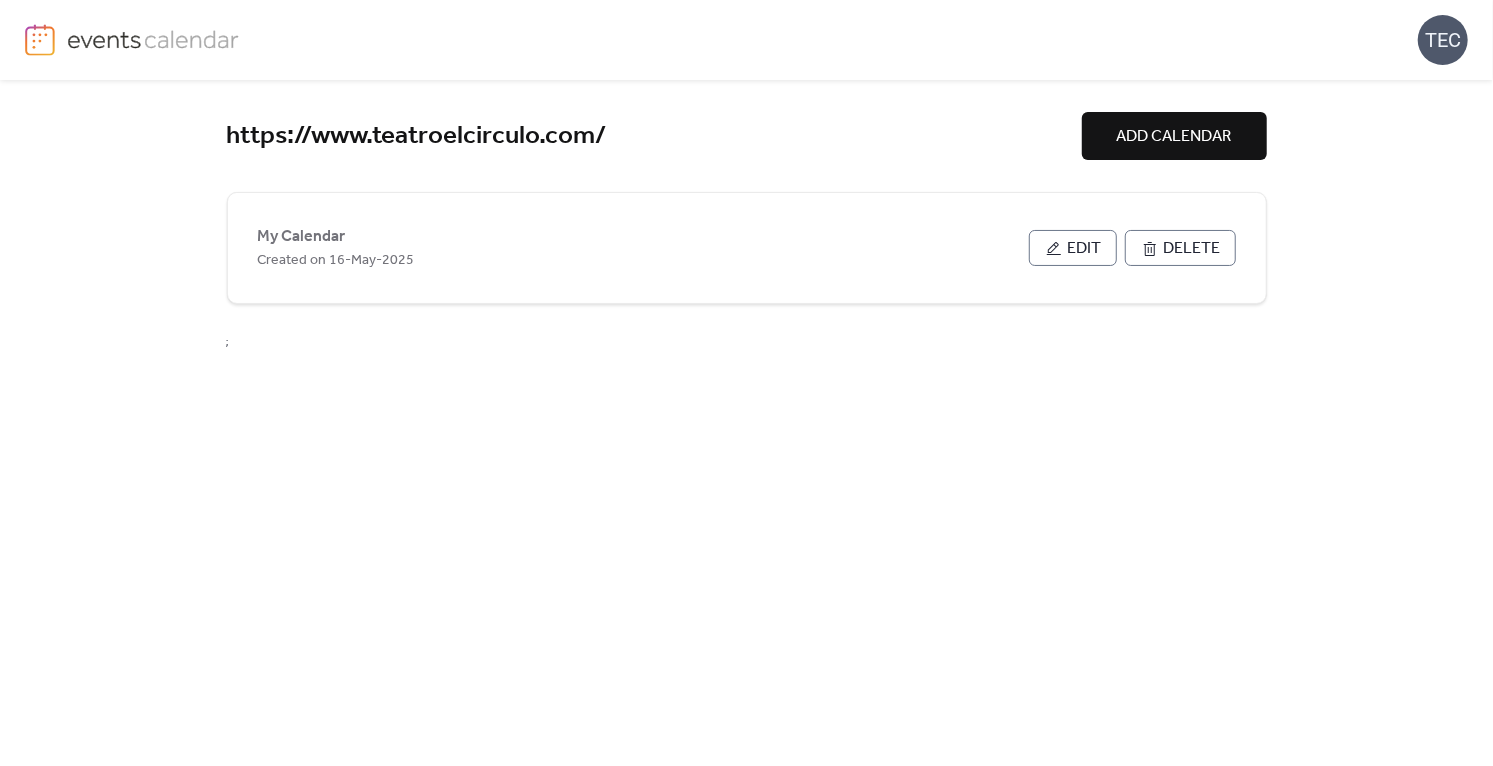 click at bounding box center (153, 39) 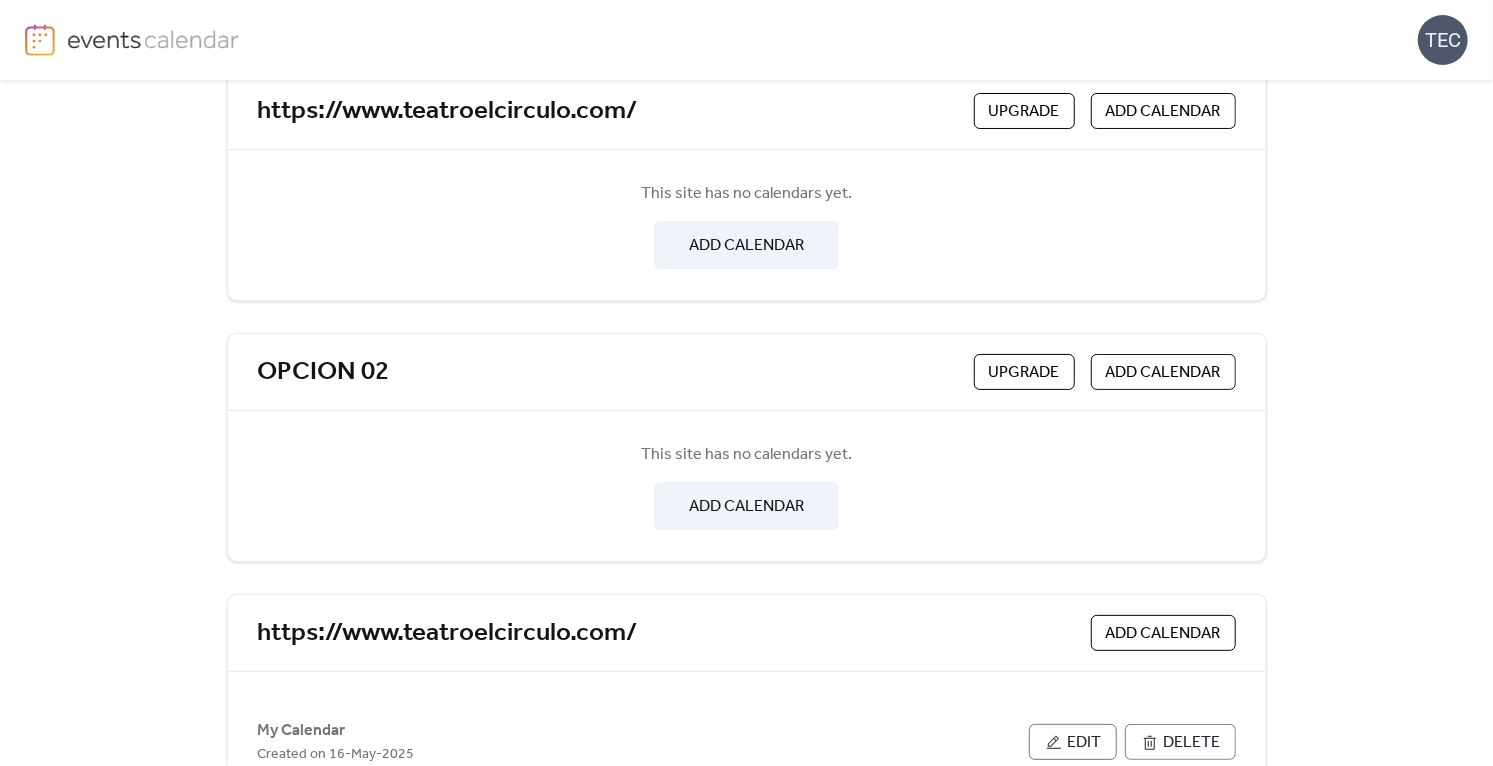 scroll, scrollTop: 213, scrollLeft: 0, axis: vertical 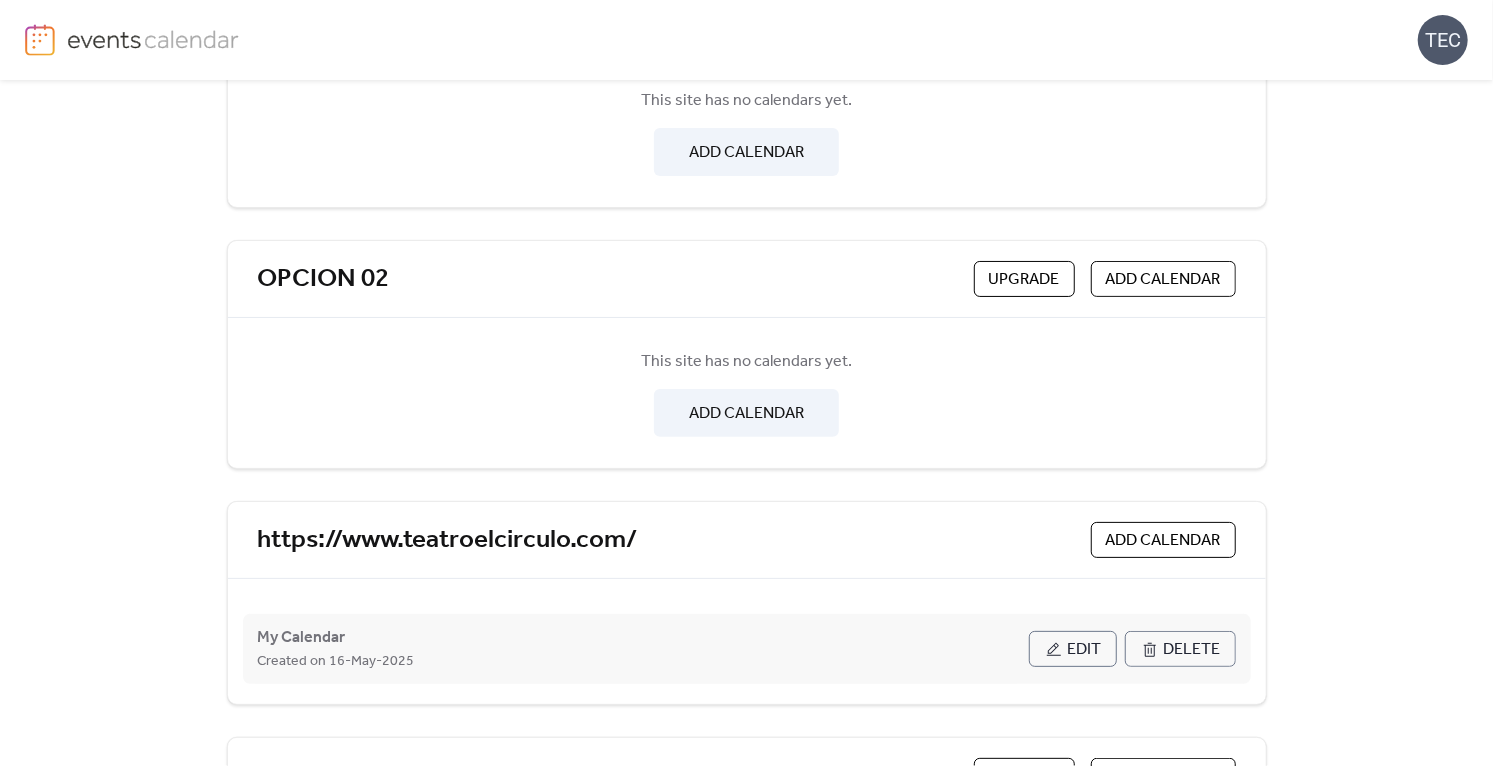 click on "Edit" at bounding box center (1085, 650) 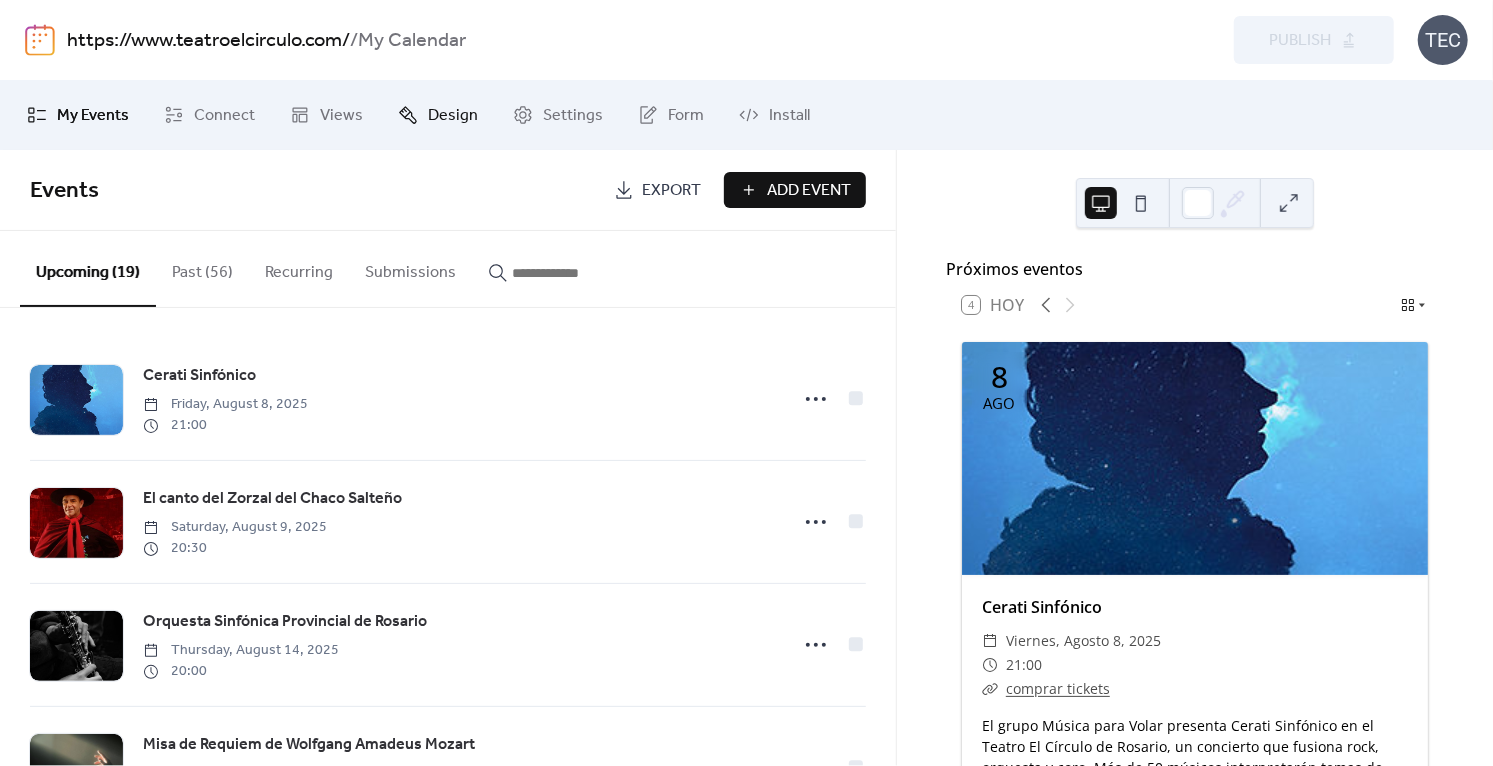 click on "Design" at bounding box center (453, 116) 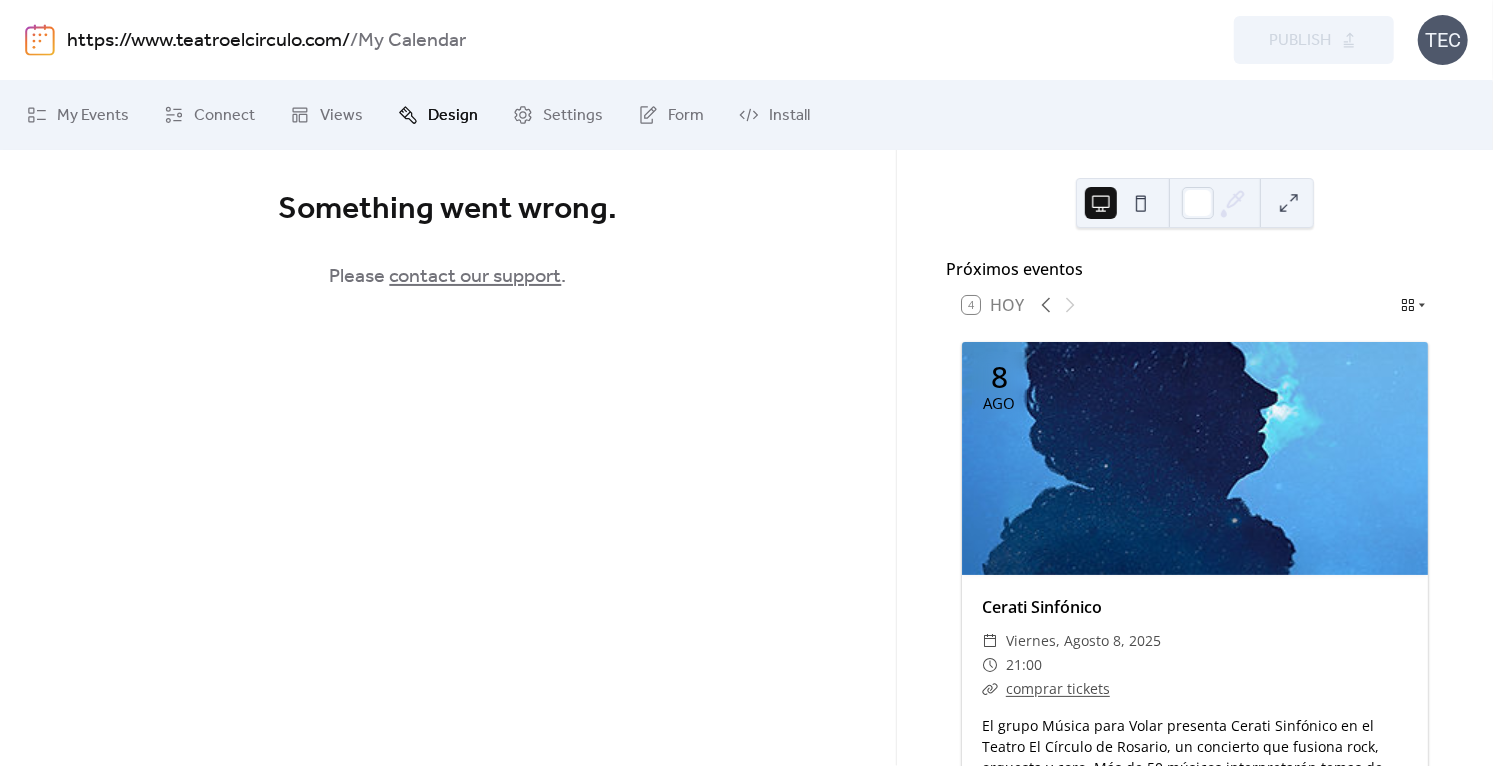 click on "contact our support" at bounding box center (475, 277) 